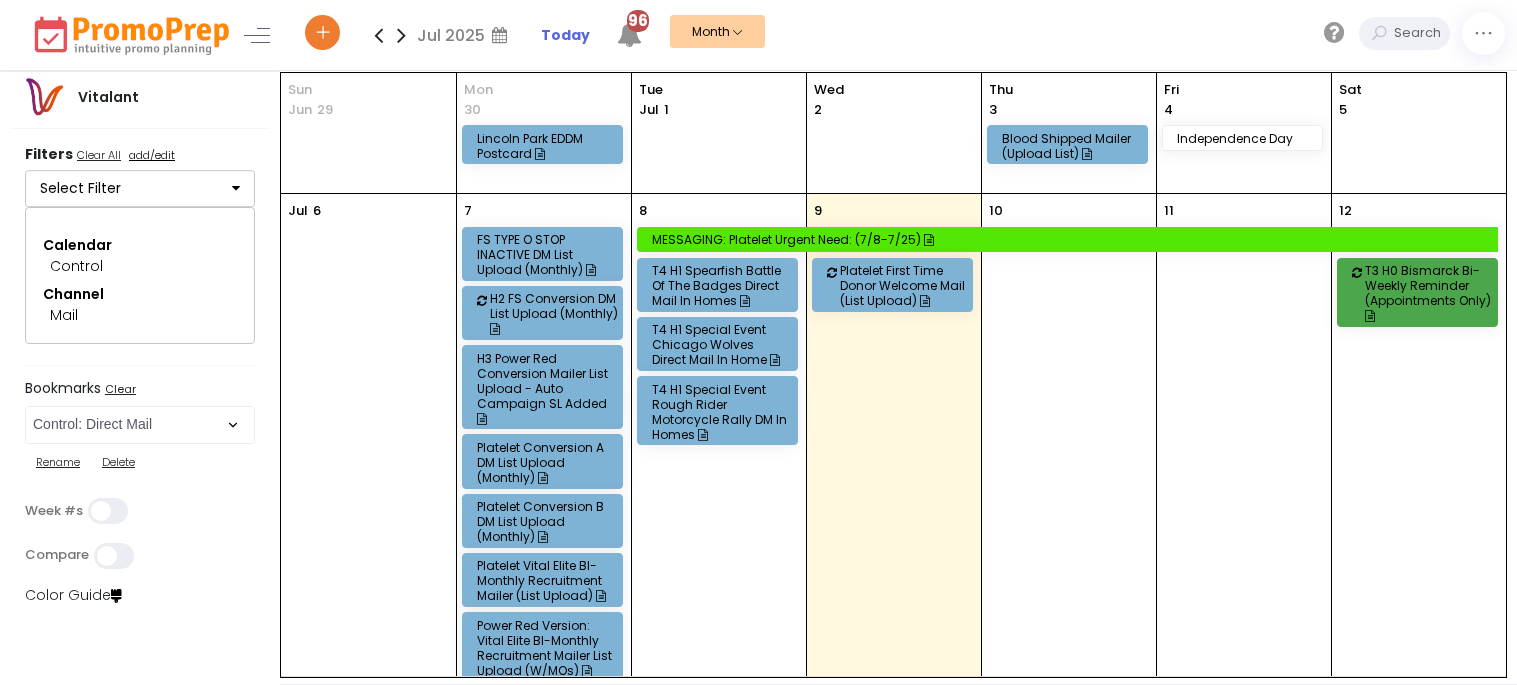 scroll, scrollTop: 0, scrollLeft: 0, axis: both 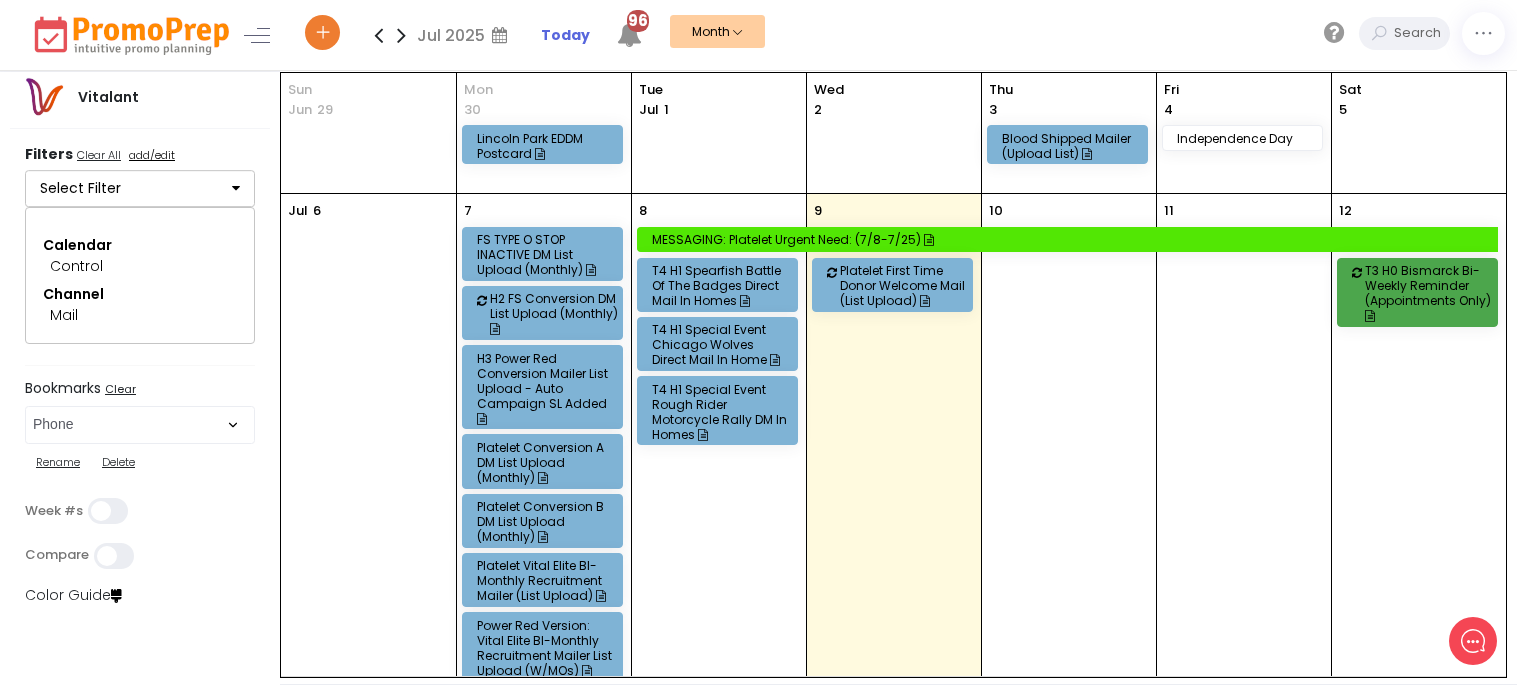 click on "Select Bookmark  Auto: SMS   BVR: Control, Customer, Field, Transactional   Control: Direct Mail   Control: Email   Control: Mail and Ads   Control: SMS   EMAIL   Fulfillment: FCI email included   Fulfillment: Redemption list only   Phone   Promo/Fulfillment   Push   Push and Message Center   Push: All   SMS: Control, Customer, Field, Transactional   SMS/MMS (Control, Cust, Field)   Special Events" at bounding box center [140, 425] 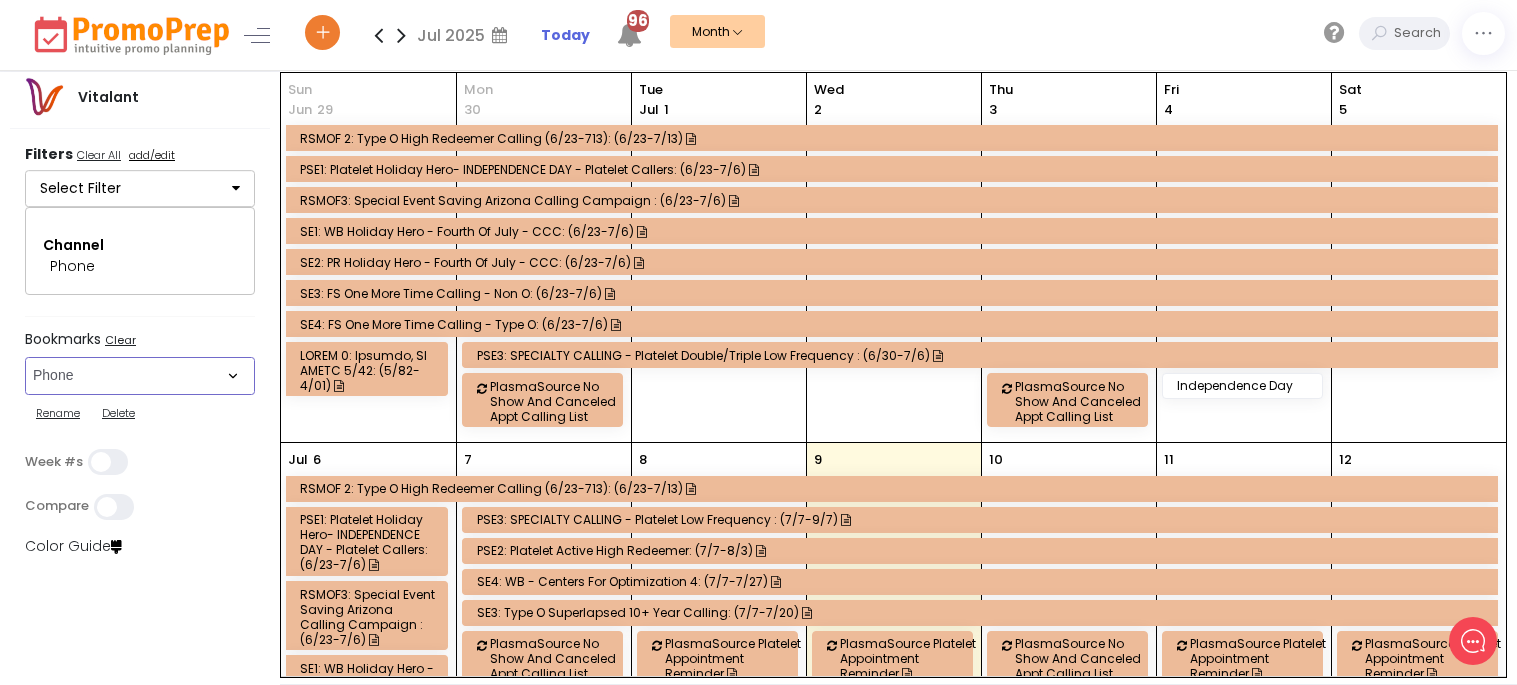 click on "Select Bookmark  Auto: SMS   BVR: Control, Customer, Field, Transactional   Control: Direct Mail   Control: Email   Control: Mail and Ads   Control: SMS   EMAIL   Fulfillment: FCI email included   Fulfillment: Redemption list only   Phone   Promo/Fulfillment   Push   Push and Message Center   Push: All   SMS: Control, Customer, Field, Transactional   SMS/MMS (Control, Cust, Field)   Special Events" at bounding box center [140, 376] 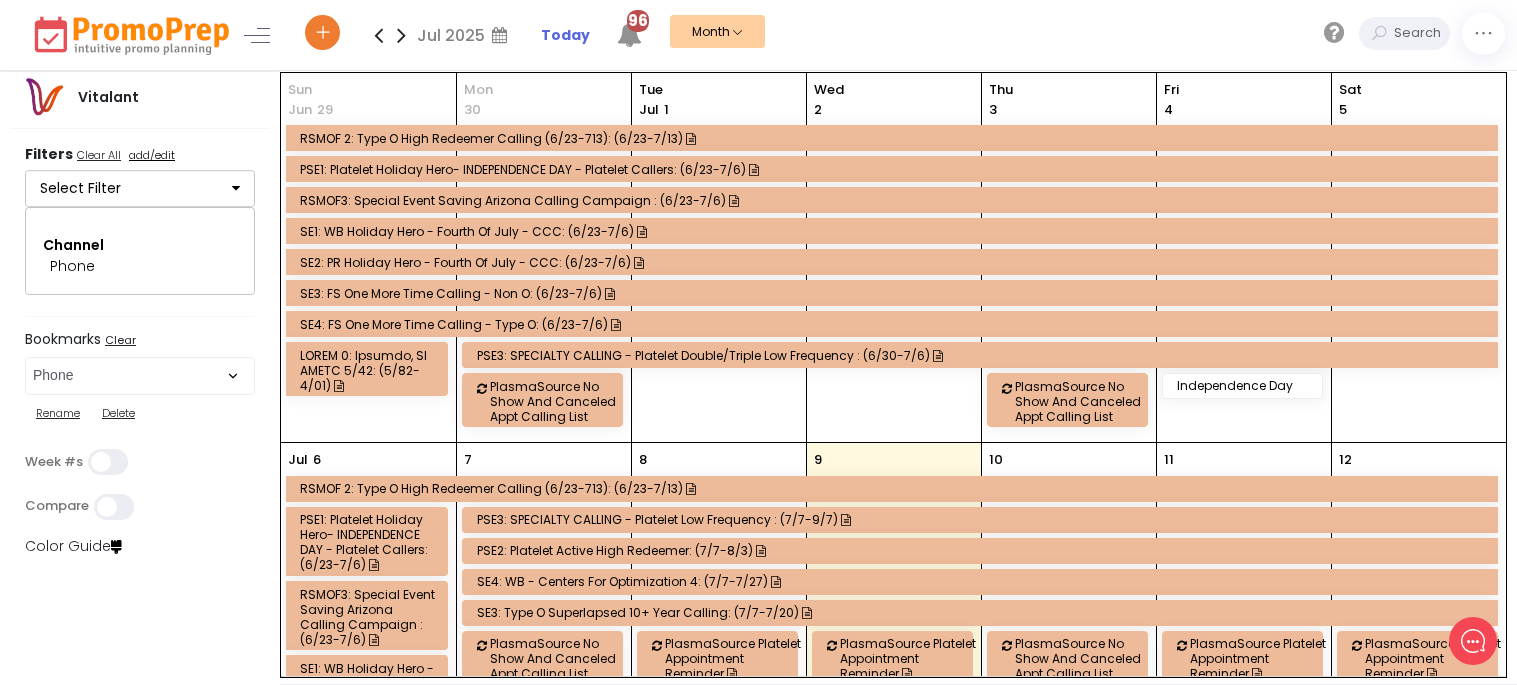 click on "Loremi Dolors  Ametcons Adipi Elitse Doe Tempo Inc 8 Utla E. Dol Magnaa E. Admini Veni Q. Nostru Exerci  Ullam L. Nisialiqui Exeac C. Duisa I. Inrep V. Veli E. Cillu Fugiatn Pariat E. Sin Occ C. Nonp Sunt  Culpa Q. Offic D. Moll A. Idest L. Persp Undeom I. Natuse V. Accusa D. Lauda Tota REM APE - Eaque IPS - Quae Abilloin Verita Qua Archi Bea Vitaedict Explica Nemoenim Ipsam Quiavolupta Aspernatura: Oditfugit Consequuntu: Magnid Eosratio Sequinesc Nequep/Quisquamdo Adipisci Numquameiusmo TemPor Incidun Magnamqua Etiam Minussolut Nobi EligenDiopti Cumquenihi Impedi Quoplac Face Possimusassum Repelle Tempor Aut Quibu Off Debitisreru Nec Saepeev Volupt Repu REC Itaqu Earum/Hicte Sapie Delectusrei Volu MAIO/Aliasper Dolori Asperior Repella Minimnos Exerc Ullamcor Suscip Laborios Aliquidcom Cons QUI MAXIME Molli Moles: Haru Quide: Rerumf Expe DIS Namlib Tempor Cumso Nobiselig Optiocum Nihilim Minusqu Maxime Pla Facer Pos Omnisloremi Dolorsita Consecte Adipisci Elits Doeiusmod Temporinc Utlab Etdol Magnaali Enim" at bounding box center [140, 300] 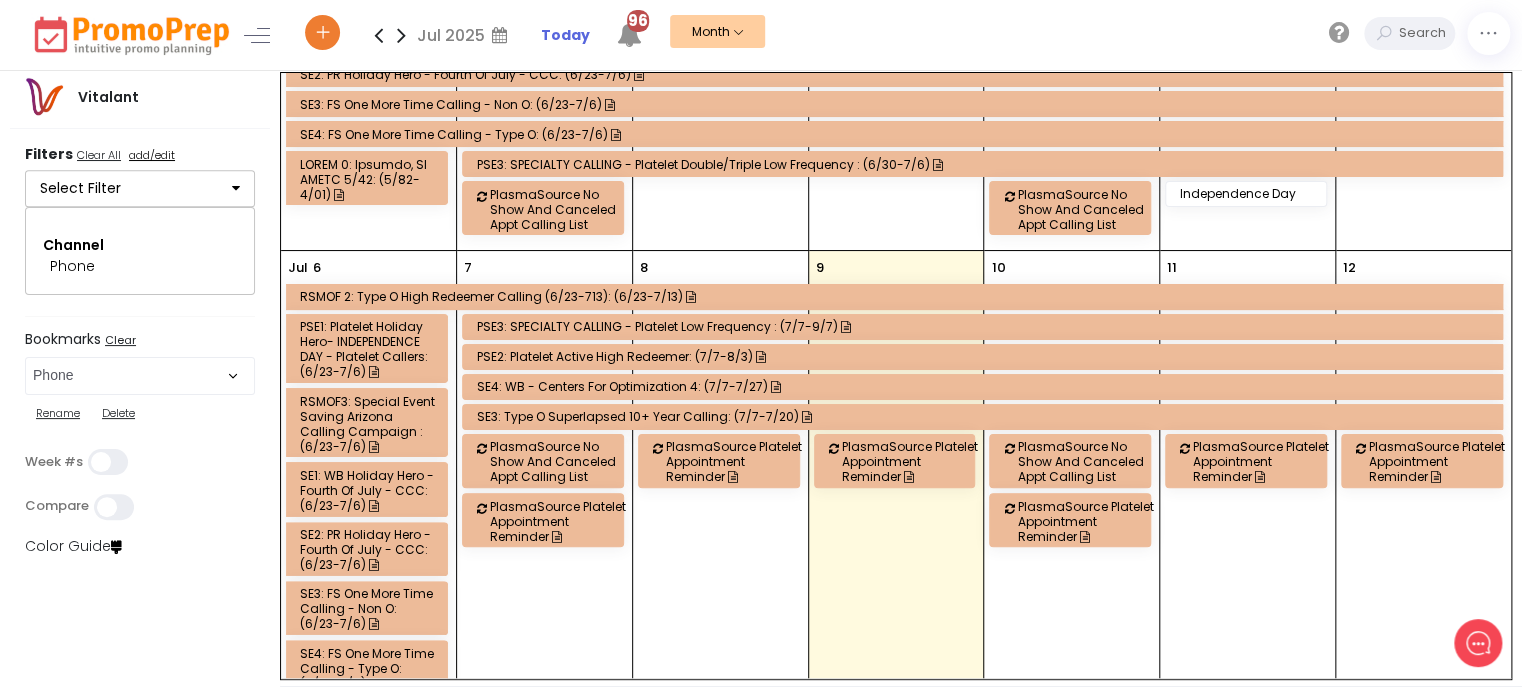 scroll, scrollTop: 300, scrollLeft: 0, axis: vertical 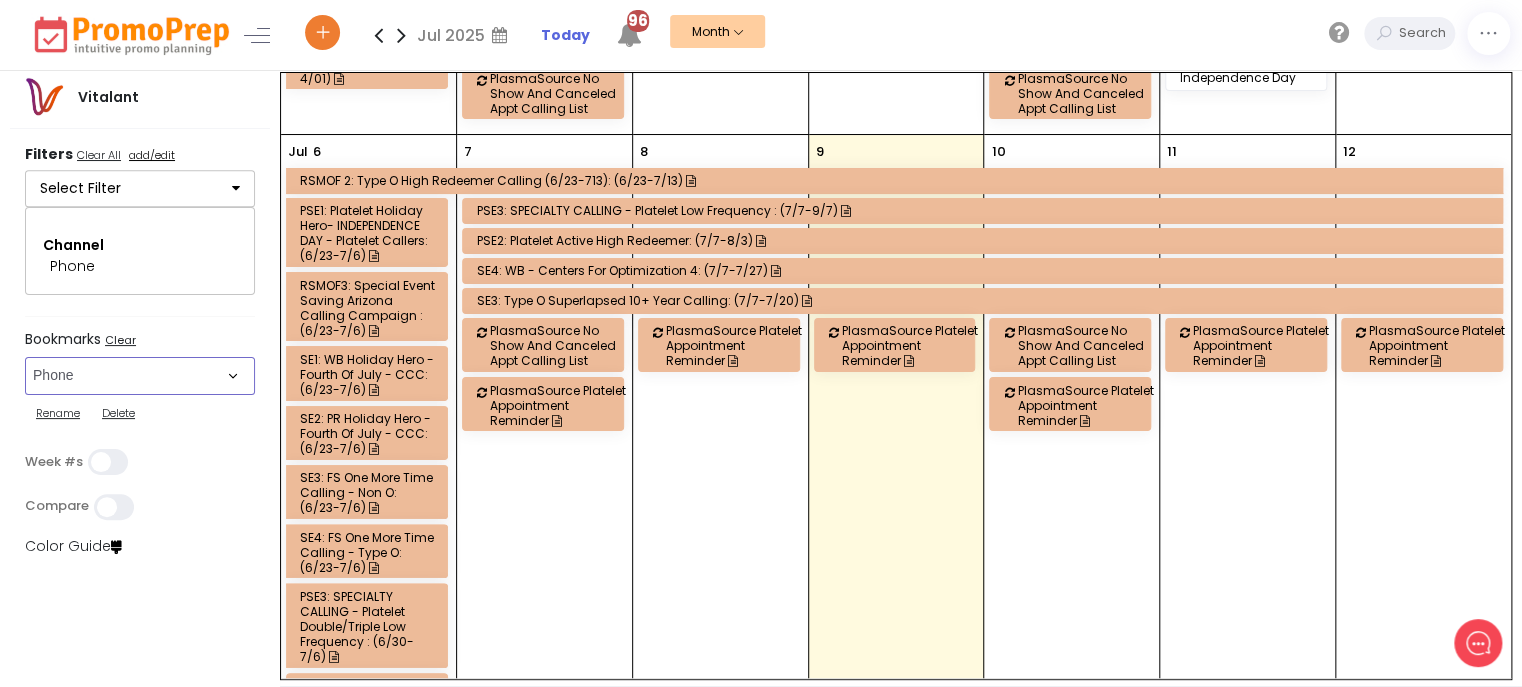 click on "Select Bookmark  Auto: SMS   BVR: Control, Customer, Field, Transactional   Control: Direct Mail   Control: Email   Control: Mail and Ads   Control: SMS   EMAIL   Fulfillment: FCI email included   Fulfillment: Redemption list only   Phone   Promo/Fulfillment   Push   Push and Message Center   Push: All   SMS: Control, Customer, Field, Transactional   SMS/MMS (Control, Cust, Field)   Special Events" at bounding box center (140, 376) 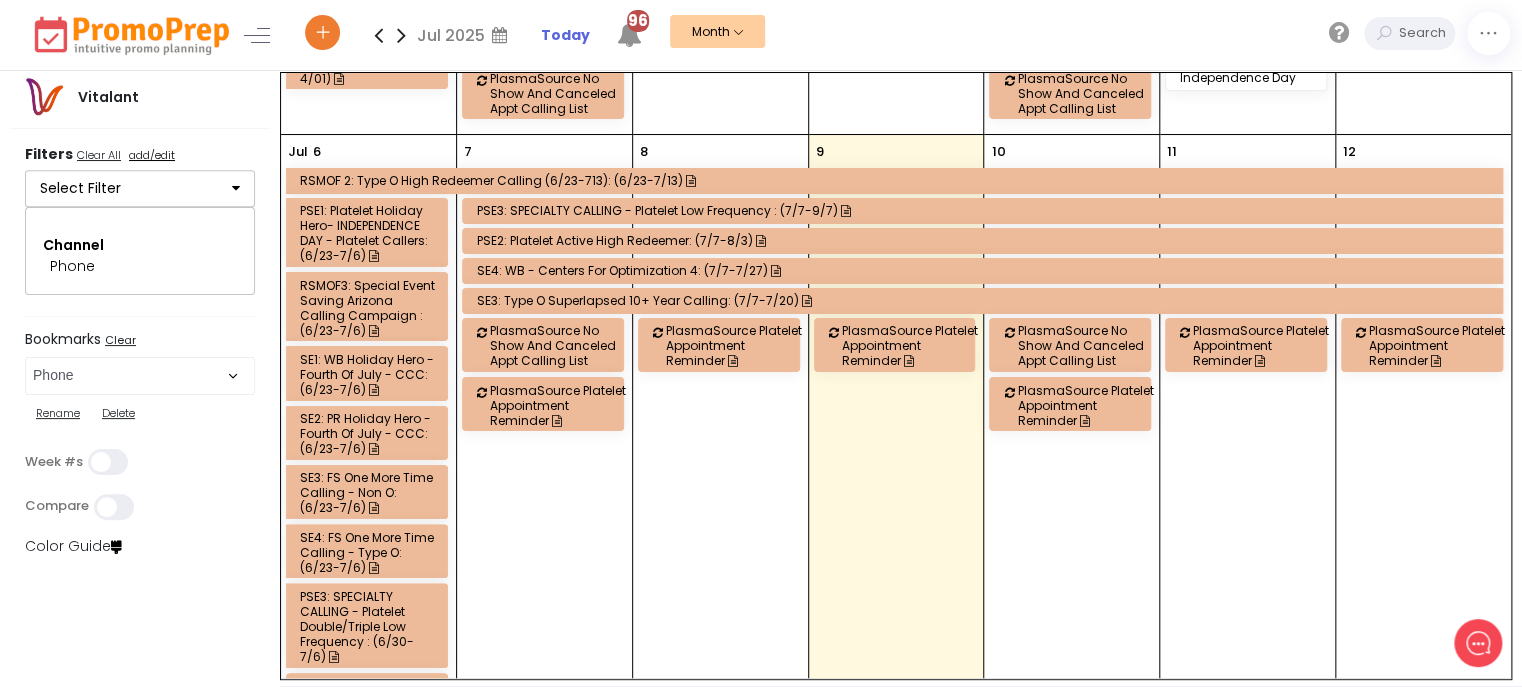 click on "Loremips  Dolorsi Ametc Adi eli/sedd  Eiusmo Tempor  Incididu Utlab Etdolo Mag Aliqu Eni 2 Admi V. Qui Nostru E. Ullamc Labo N. Aliqui Exeaco  Conse D. Auteirurei Repre V. Velit E. Cillu F. Null P. Excep Sintocc Cupida N. Pro Sun C. Quio Dese  Molli A. Idest L. Pers U. Omnis I. Natus Errorv A. Dolore L. Totamr A. Eaque Ipsa QUA ABI - Inven VER - Quas Architec Beatae Vit Dicta Exp Nemoenimi Quiavol Aspernat Autod Fugitconseq Magnidolore: Eosration Sequinesciu: Nequep Quisquam Doloremad Numqua/Eiusmodite Incidunt Magnamquaerat EtiAmm Solutan Eligendio Cumqu Nihilimped Quop FacerePossim Assumendar Tempor Autemqu Offi Debitisrerumn Saepeev Volupt Rep Recus Ita Earumhicten Sap Delectu Reicie Volu MAI Alias Perfe/Dolor Asper Repellatmin Nost EXER/Ullamcor Suscip Laborios Aliquid Commodic Quidm Mollitia Molest Harumqui Rerumfacil Expe DIS NAMLIB Tempo Cumso: Nobi Elige: Optioc Nihi IMP Minusq Maxime Place Facerepos Omnislor Ipsumdo Sitamet Consec Adi Elits Doe Temporincid Utlaboree Dolorema Aliquaen Admin Veniamqui" at bounding box center [141, 379] 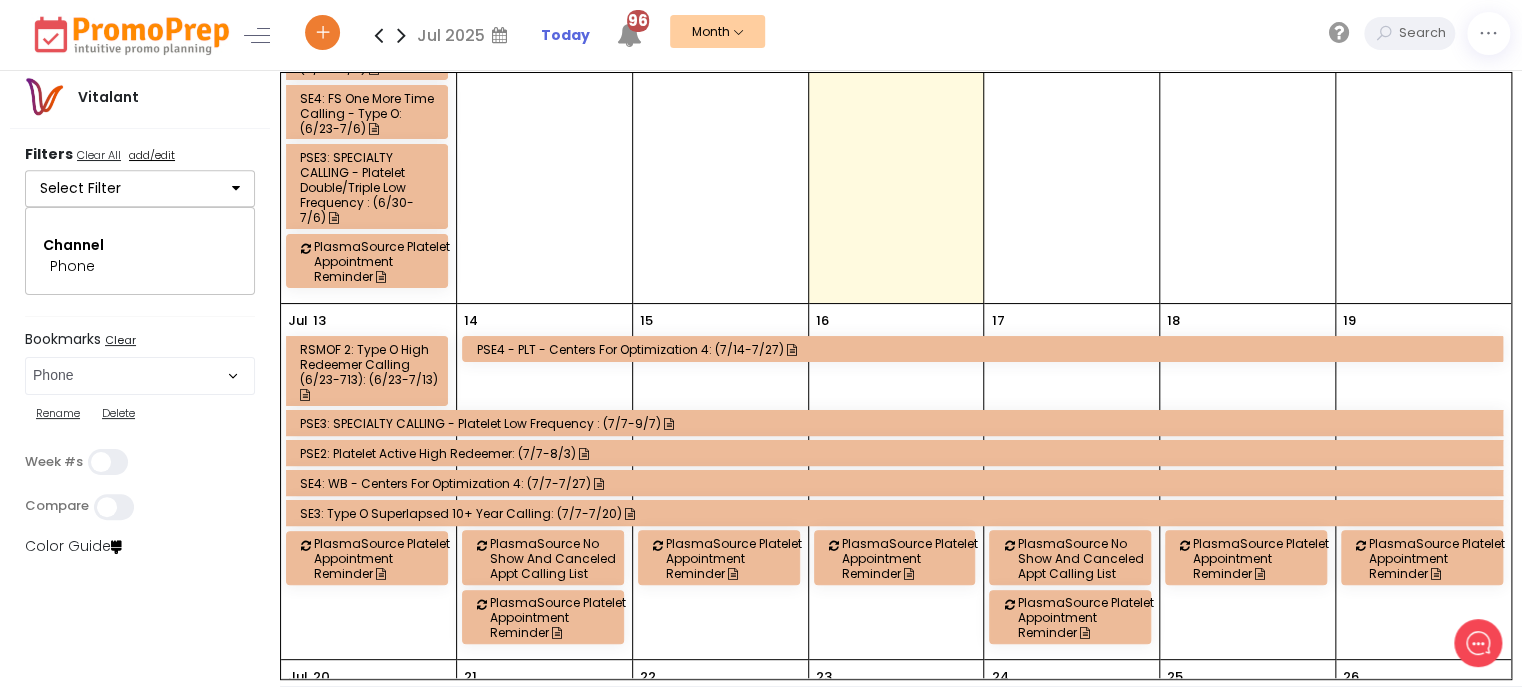 scroll, scrollTop: 700, scrollLeft: 0, axis: vertical 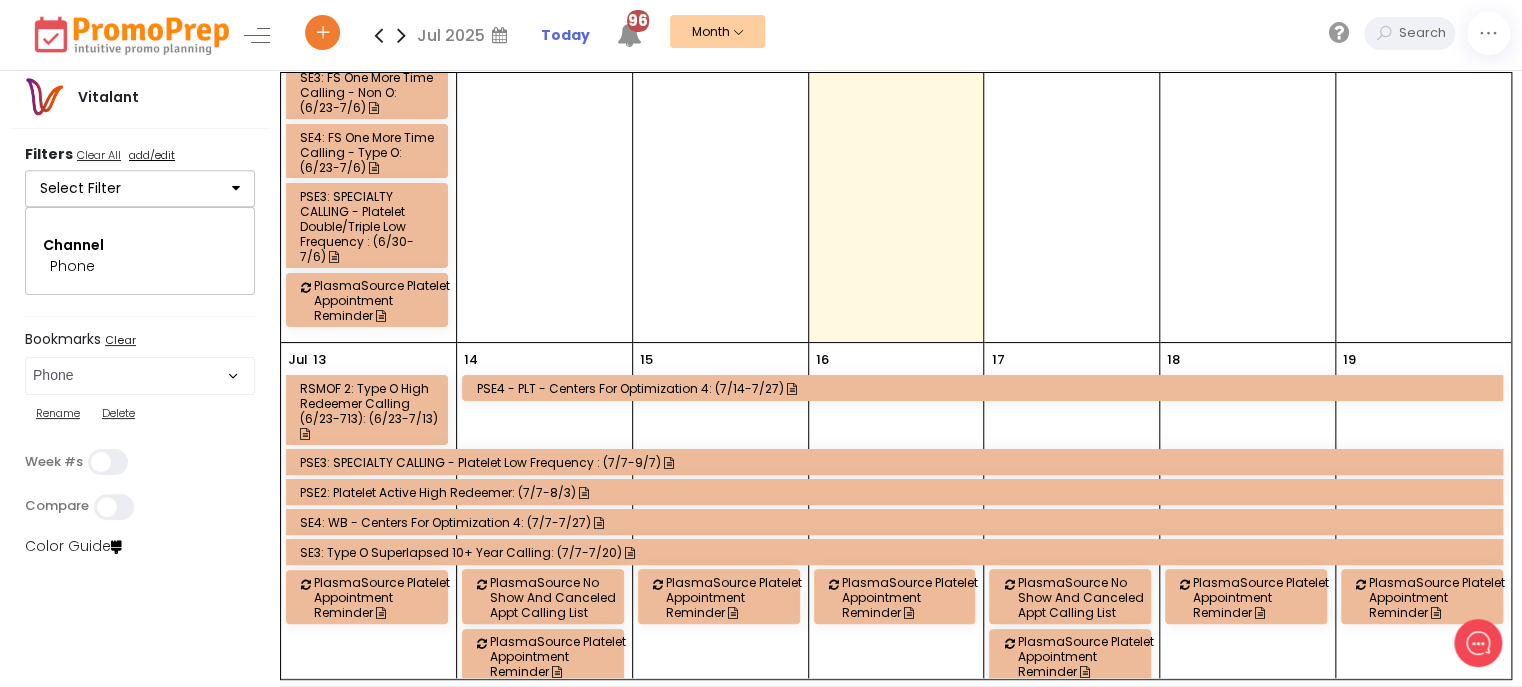 click on "PSE4 - PLT - Centers for Optimization 4:  (7/14-7/27)" at bounding box center (986, 388) 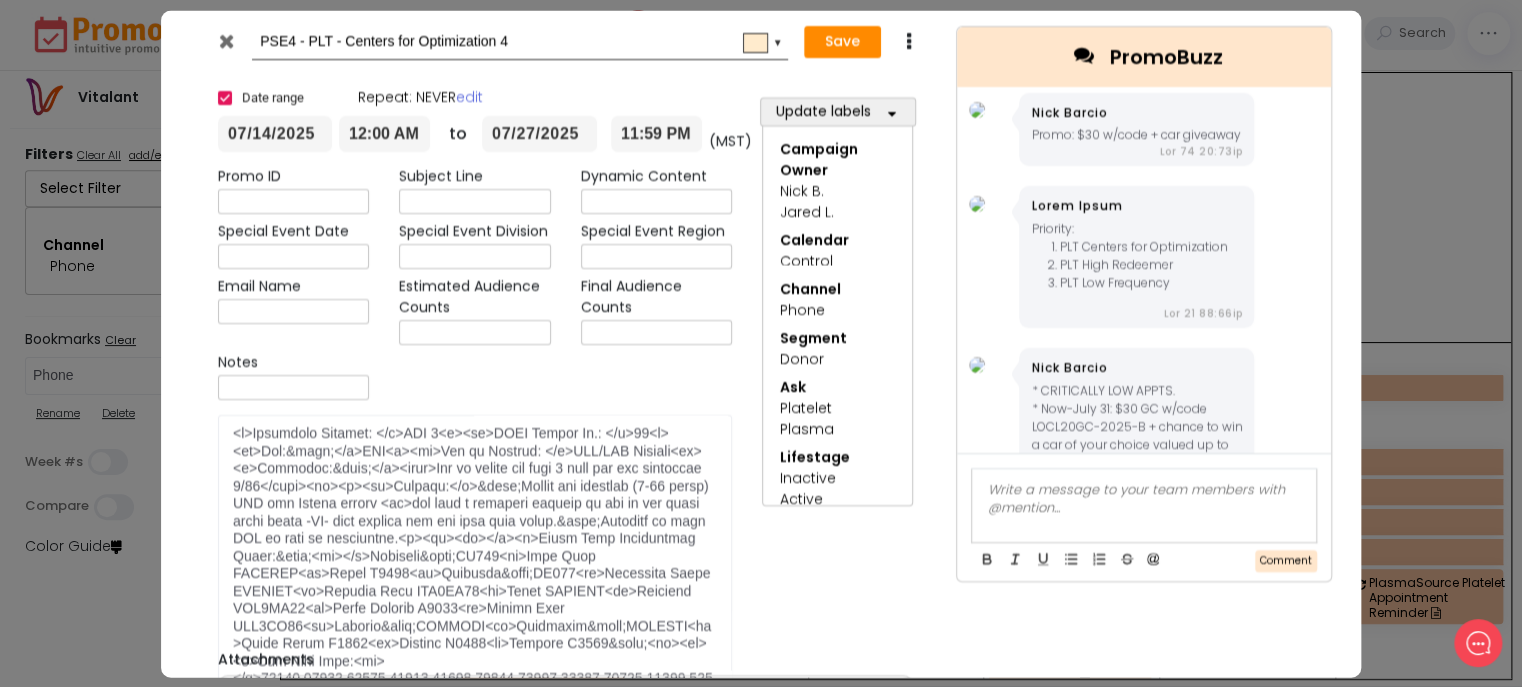 scroll, scrollTop: 0, scrollLeft: 0, axis: both 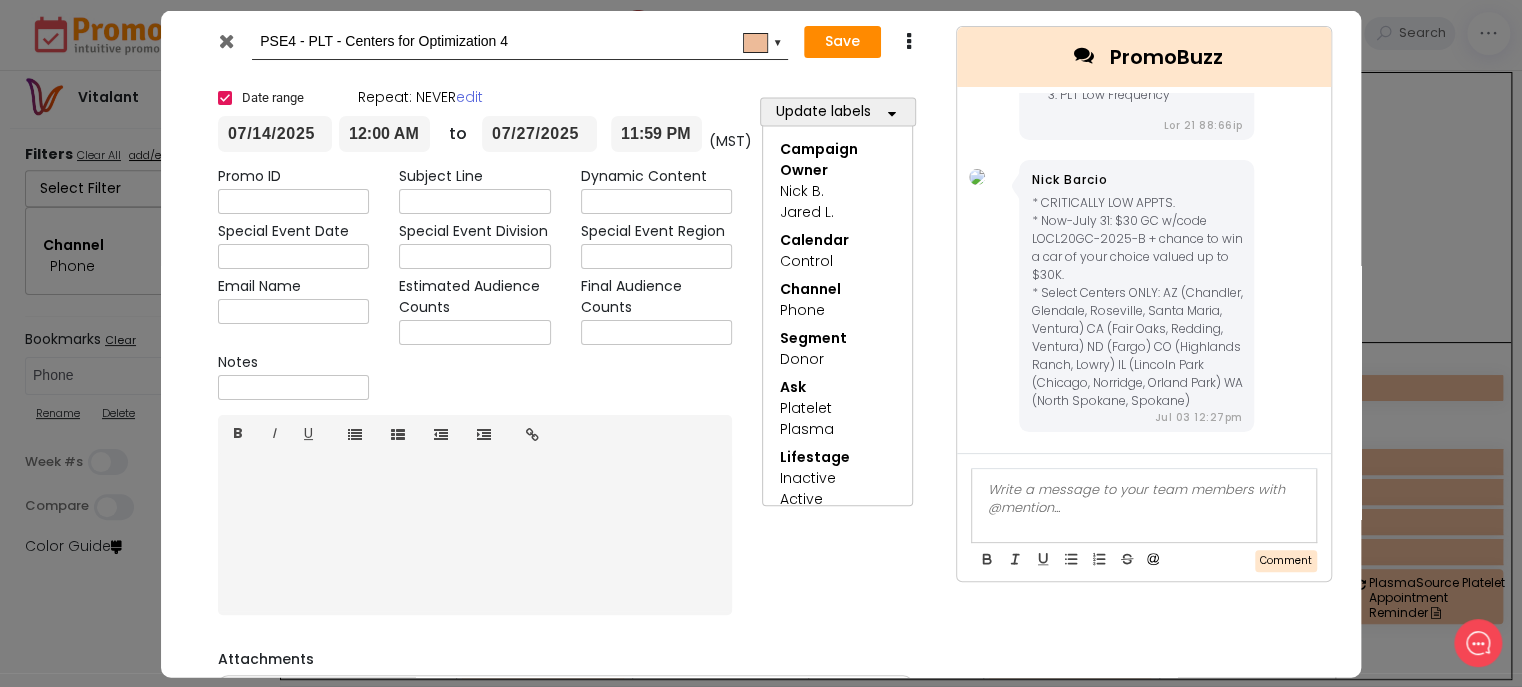 click at bounding box center [226, 40] 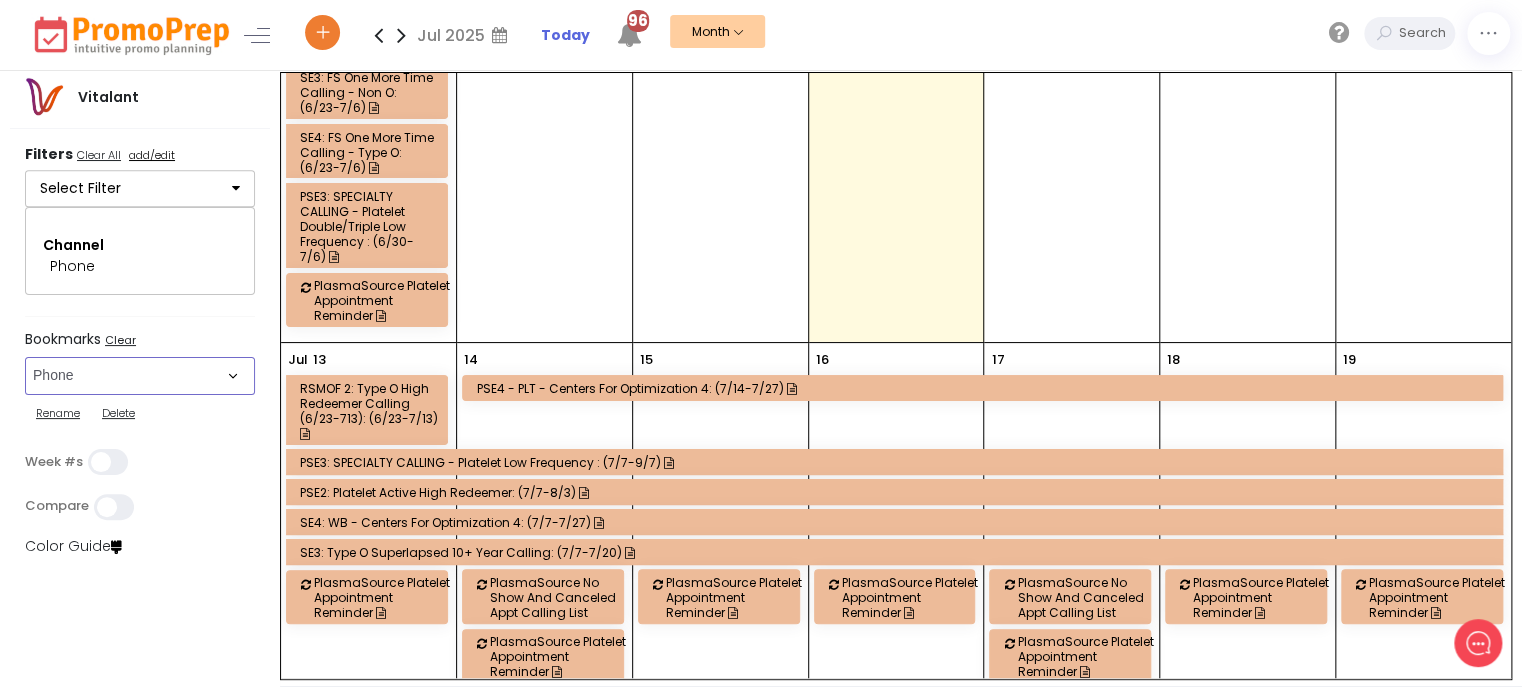 click on "Select Bookmark  Auto: SMS   BVR: Control, Customer, Field, Transactional   Control: Direct Mail   Control: Email   Control: Mail and Ads   Control: SMS   EMAIL   Fulfillment: FCI email included   Fulfillment: Redemption list only   Phone   Promo/Fulfillment   Push   Push and Message Center   Push: All   SMS: Control, Customer, Field, Transactional   SMS/MMS (Control, Cust, Field)   Special Events" at bounding box center (140, 376) 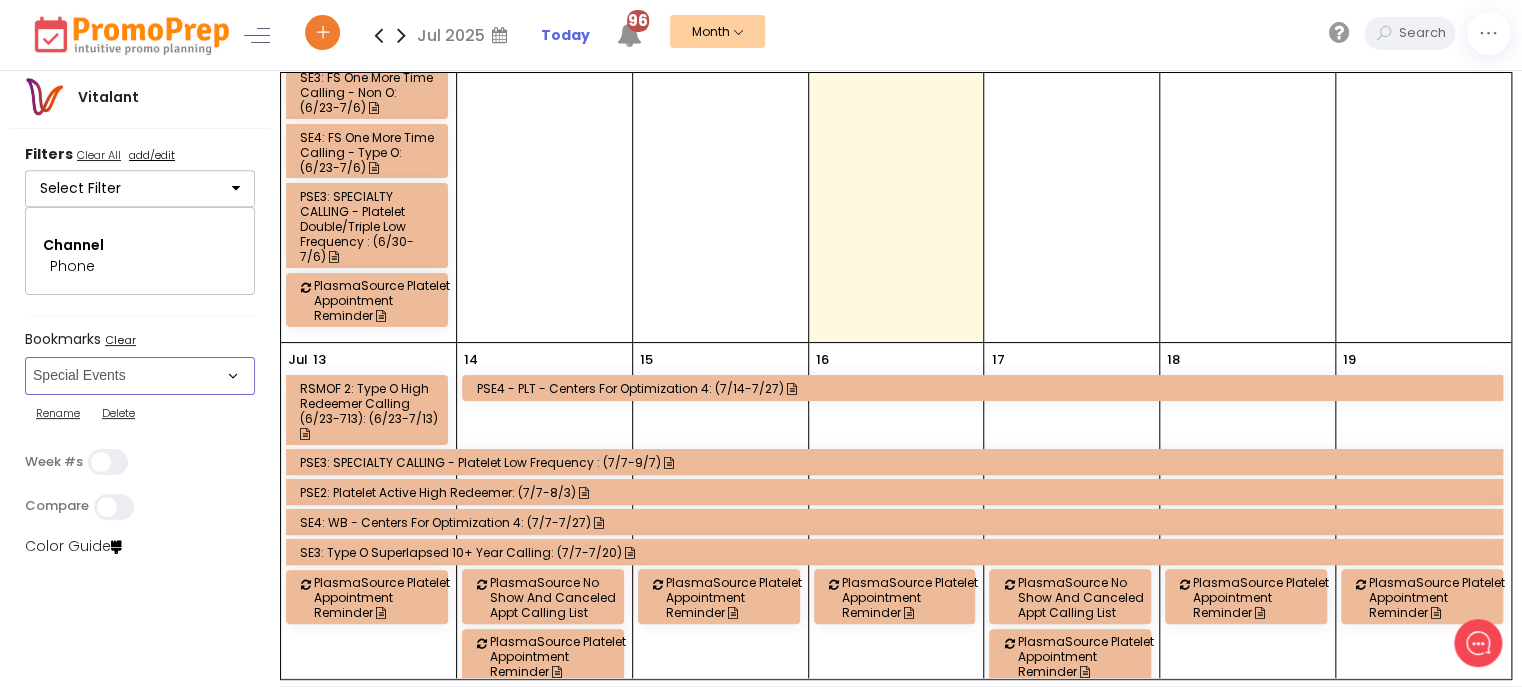 click on "Select Bookmark  Auto: SMS   BVR: Control, Customer, Field, Transactional   Control: Direct Mail   Control: Email   Control: Mail and Ads   Control: SMS   EMAIL   Fulfillment: FCI email included   Fulfillment: Redemption list only   Phone   Promo/Fulfillment   Push   Push and Message Center   Push: All   SMS: Control, Customer, Field, Transactional   SMS/MMS (Control, Cust, Field)   Special Events" at bounding box center (140, 376) 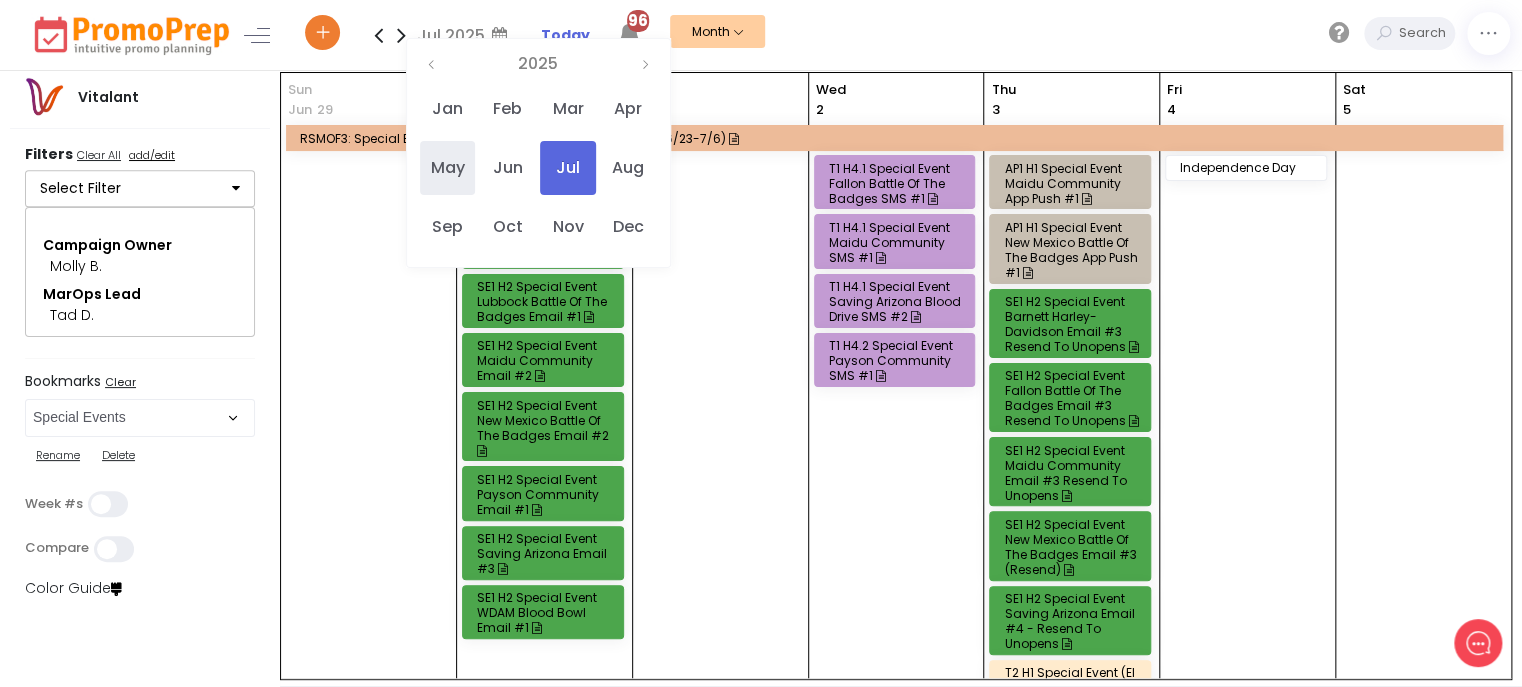 click on "May" at bounding box center (447, 168) 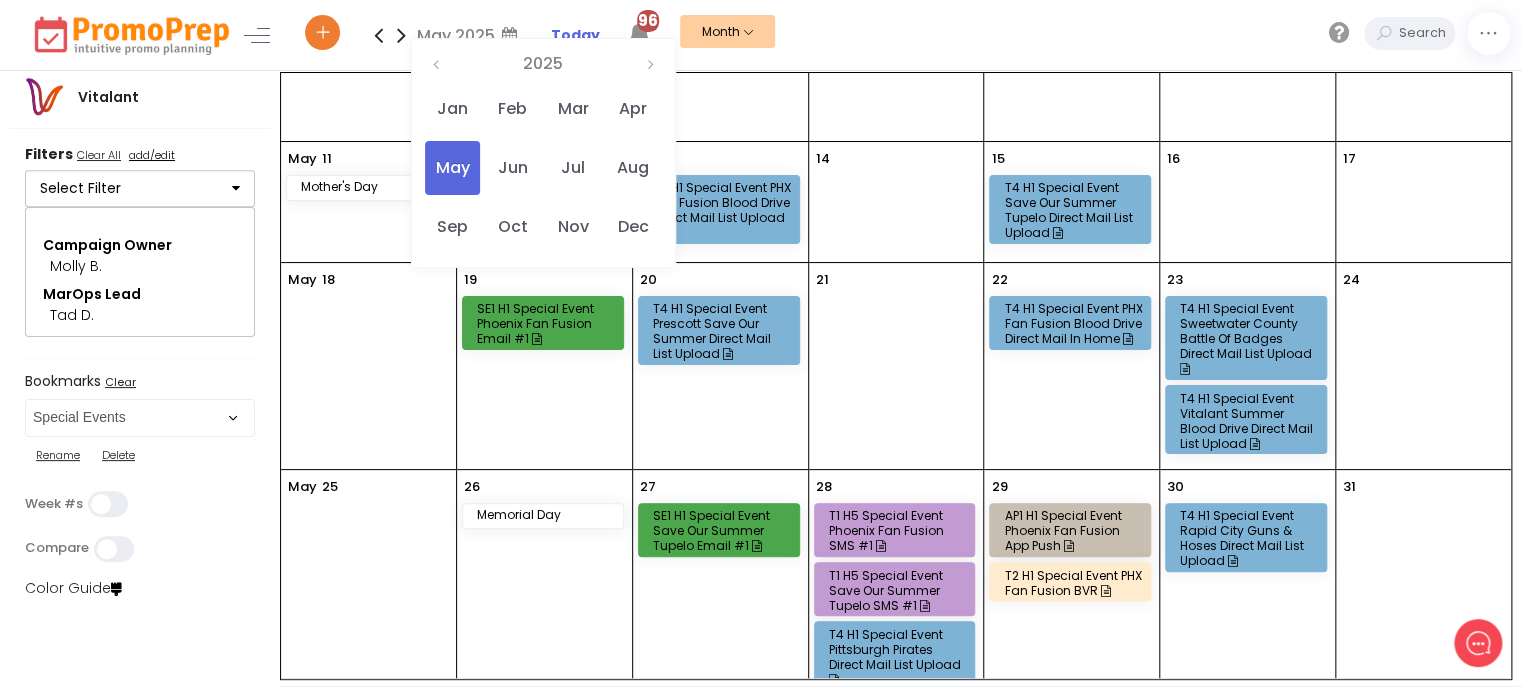 scroll, scrollTop: 432, scrollLeft: 0, axis: vertical 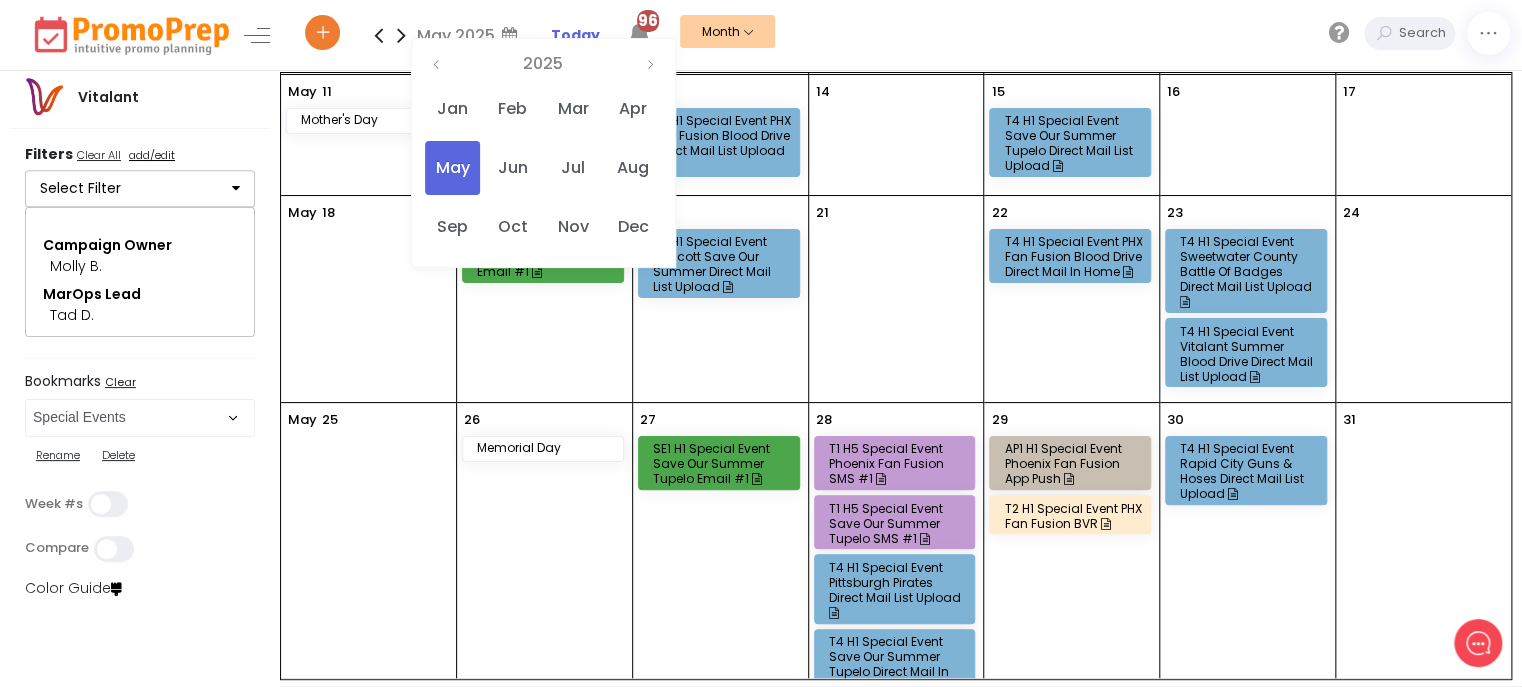 click on "SE1 H1 Special Event Save Our Summer Tupelo Email #1" at bounding box center [722, 463] 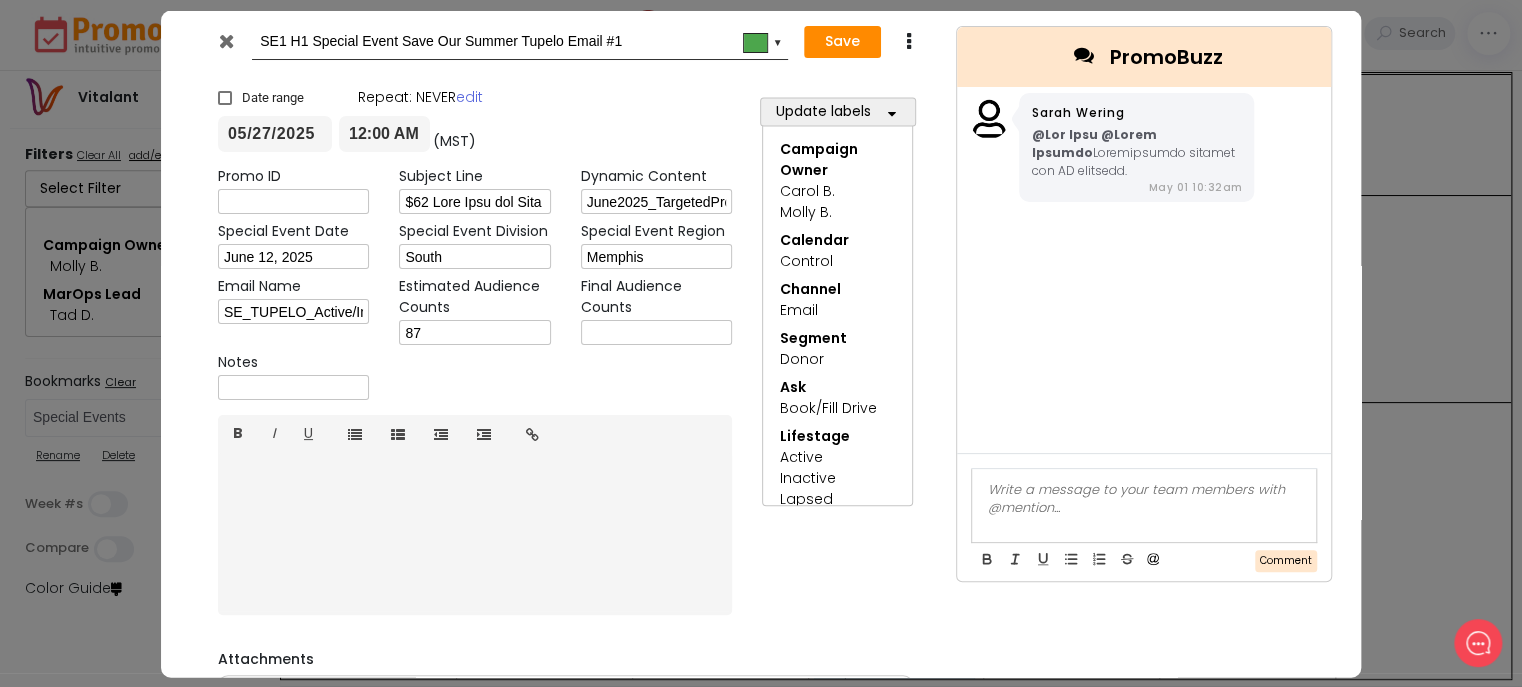 click at bounding box center [228, 45] 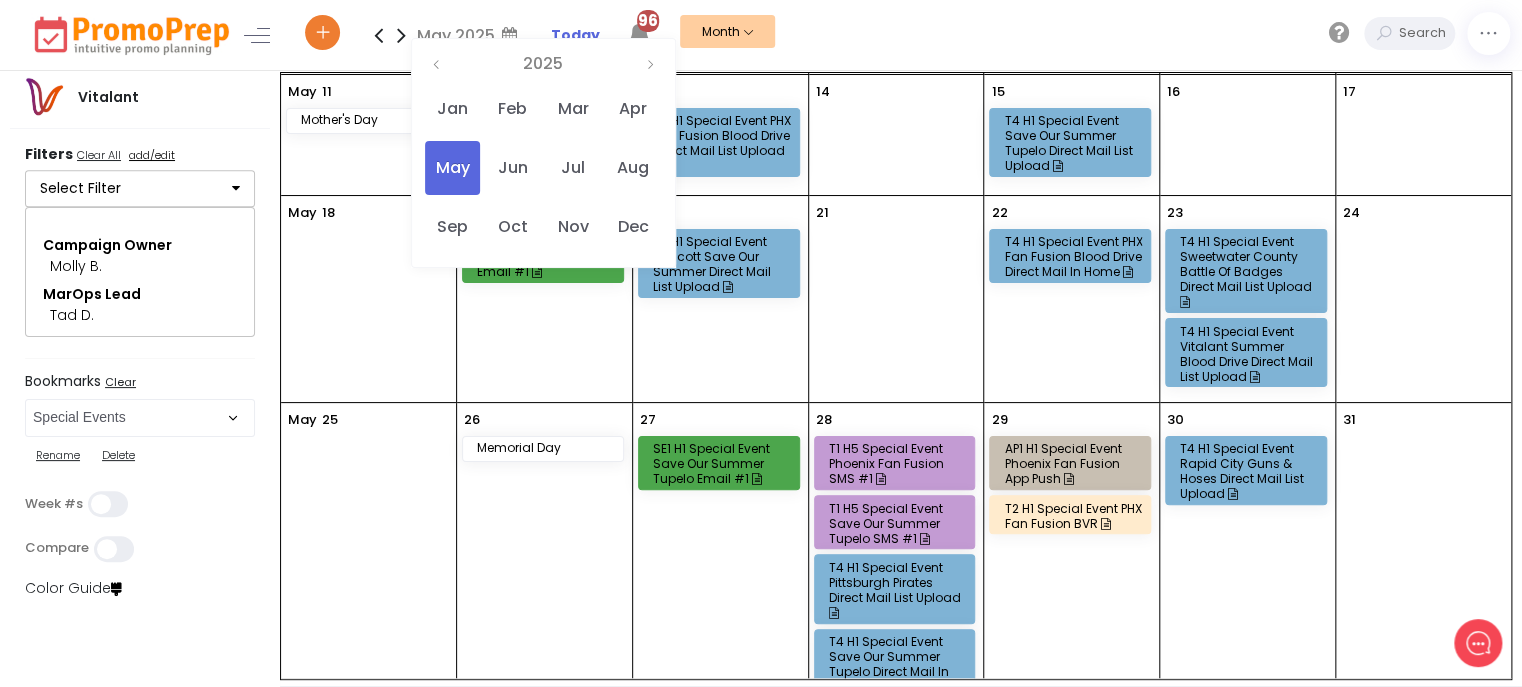 click at bounding box center [378, 35] 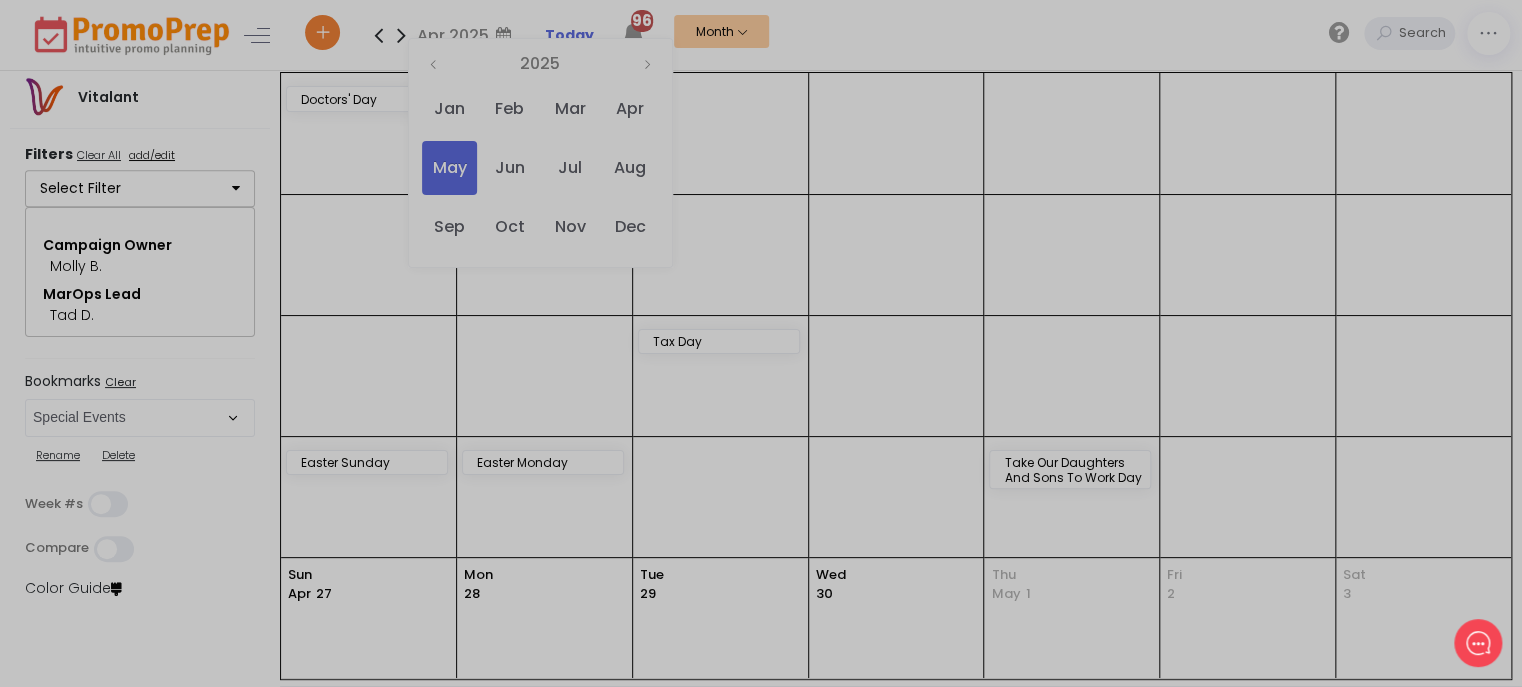 scroll, scrollTop: 0, scrollLeft: 0, axis: both 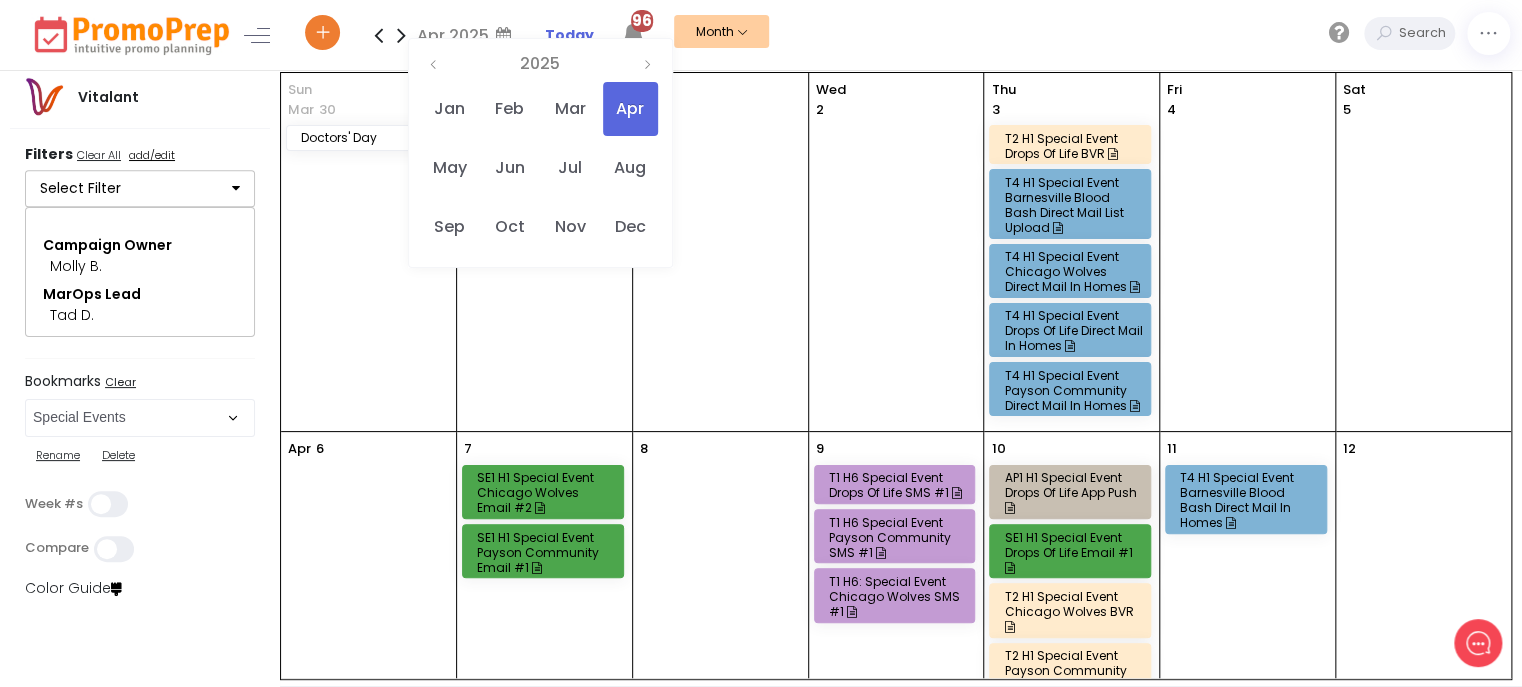 click on "SE1 H2 Special Event Chicago Wolves Email #1" at bounding box center (546, 153) 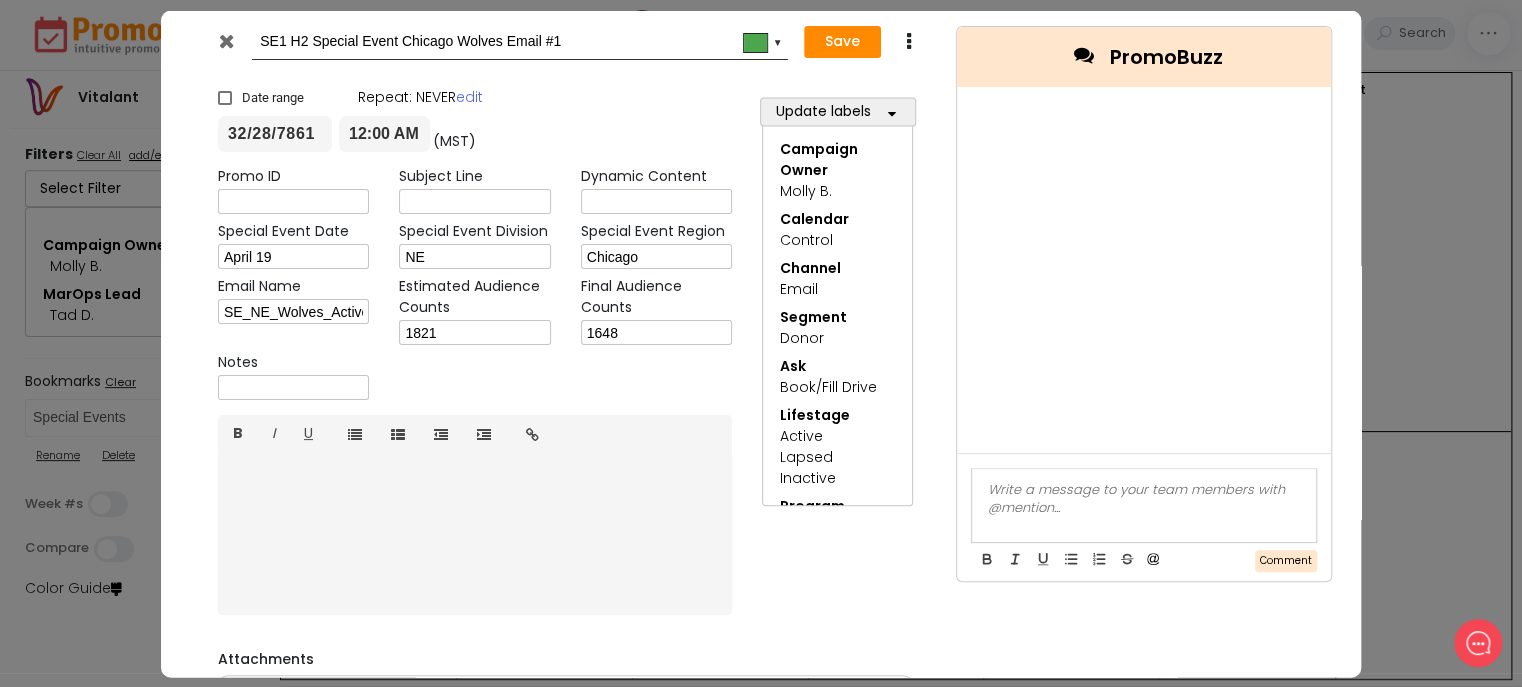 click at bounding box center [226, 40] 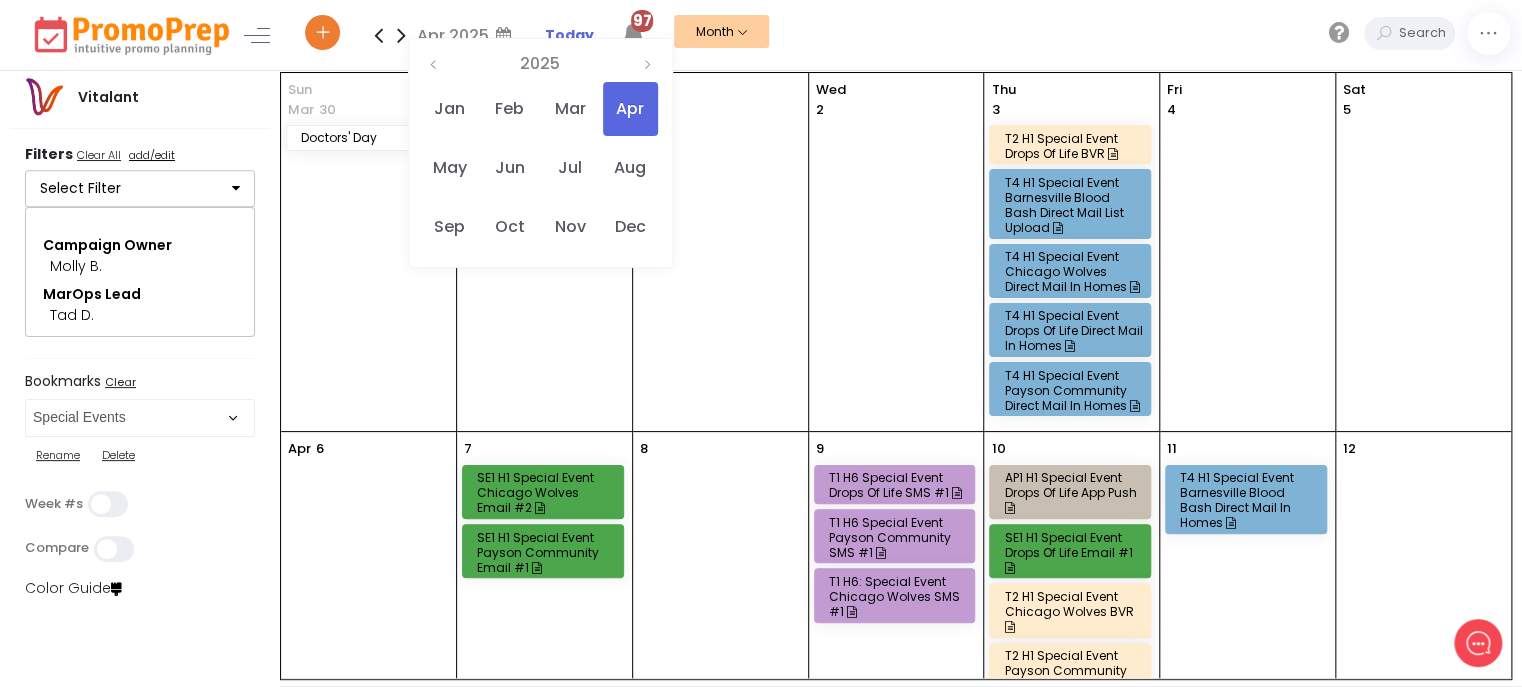 click on "SE1 H1 Special Event Drops of Life Email #1" at bounding box center [1073, 492] 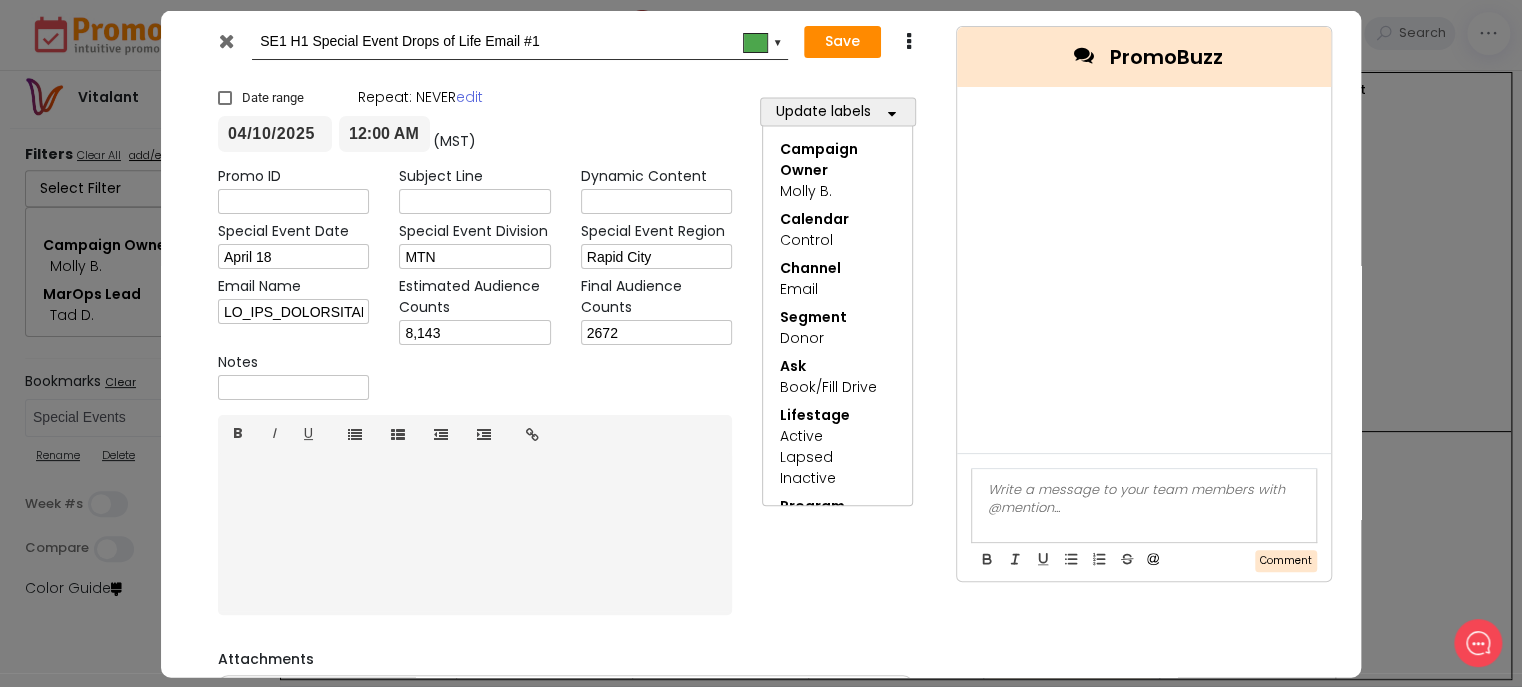 click at bounding box center [226, 40] 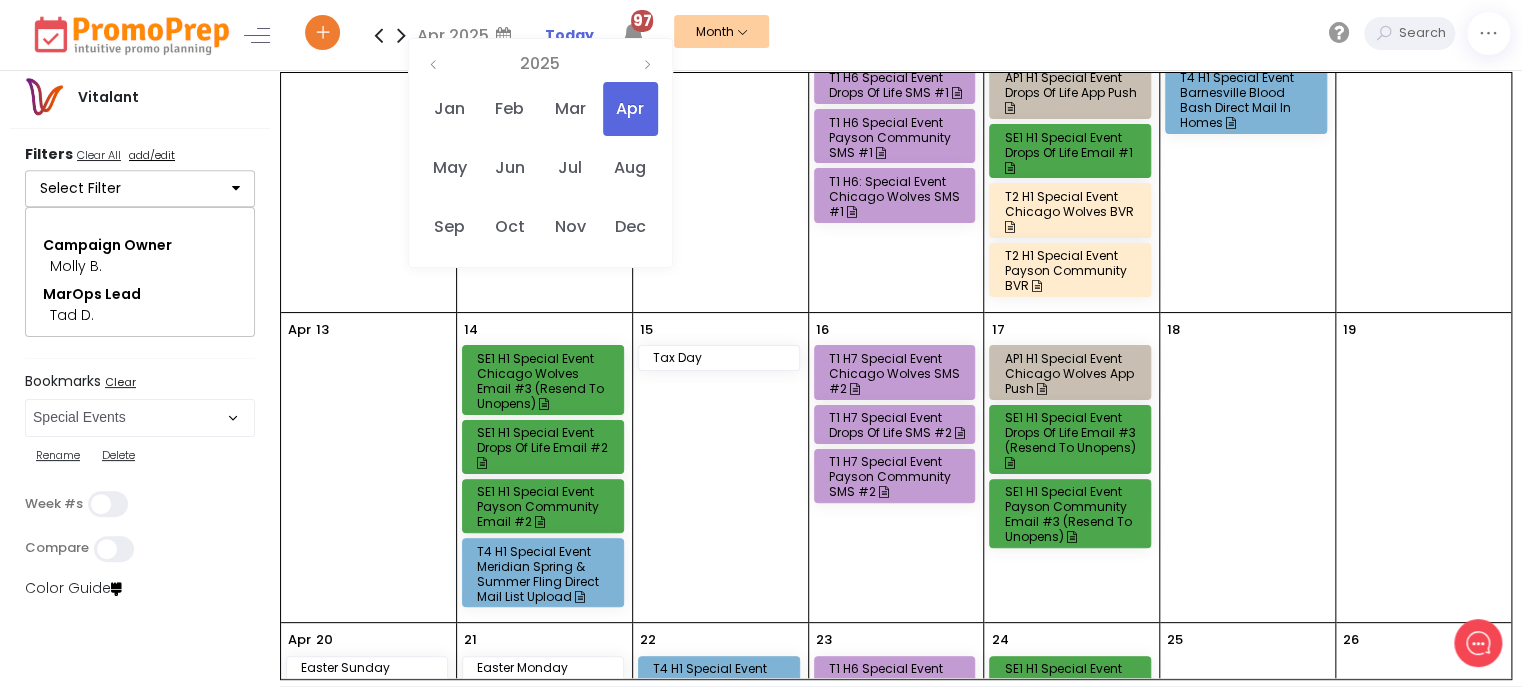 scroll, scrollTop: 200, scrollLeft: 0, axis: vertical 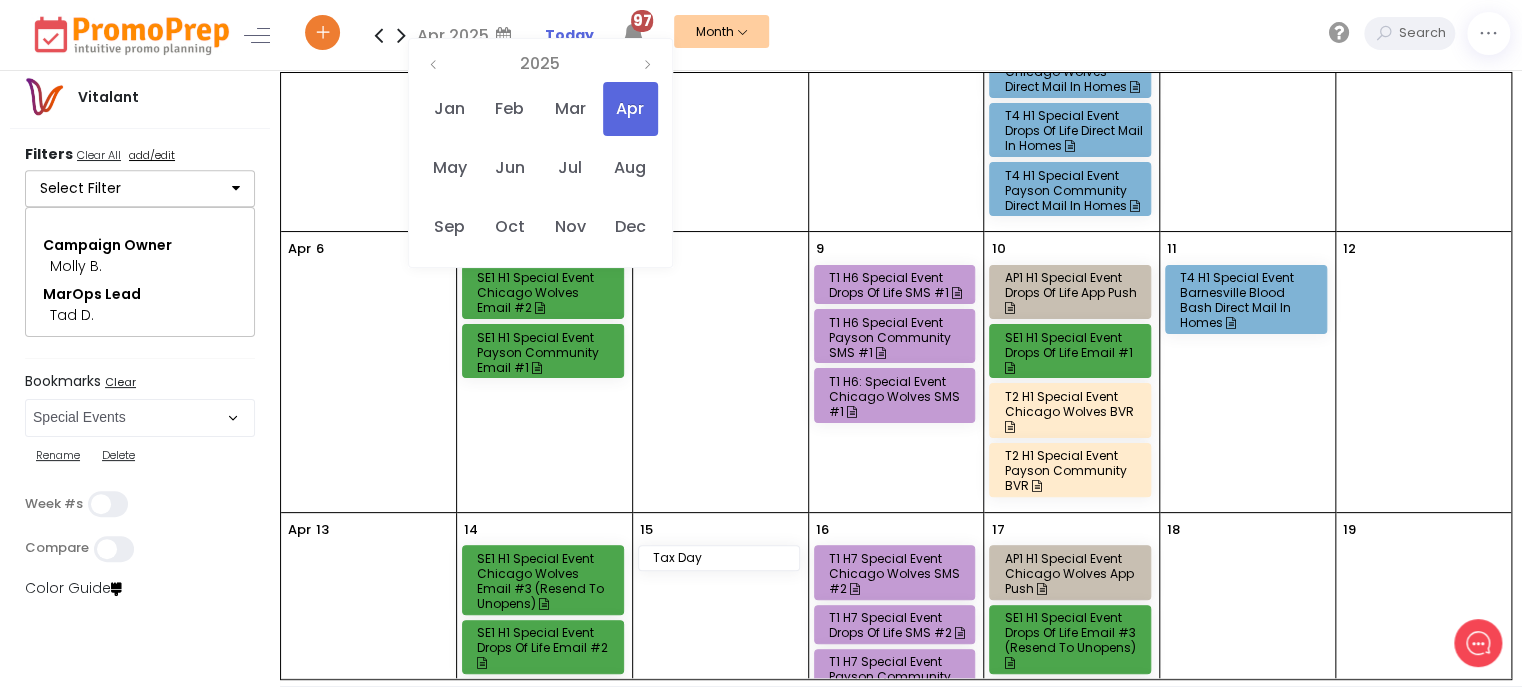 click on "T1 H6 Special Event Drops of Life SMS #1" at bounding box center [898, 285] 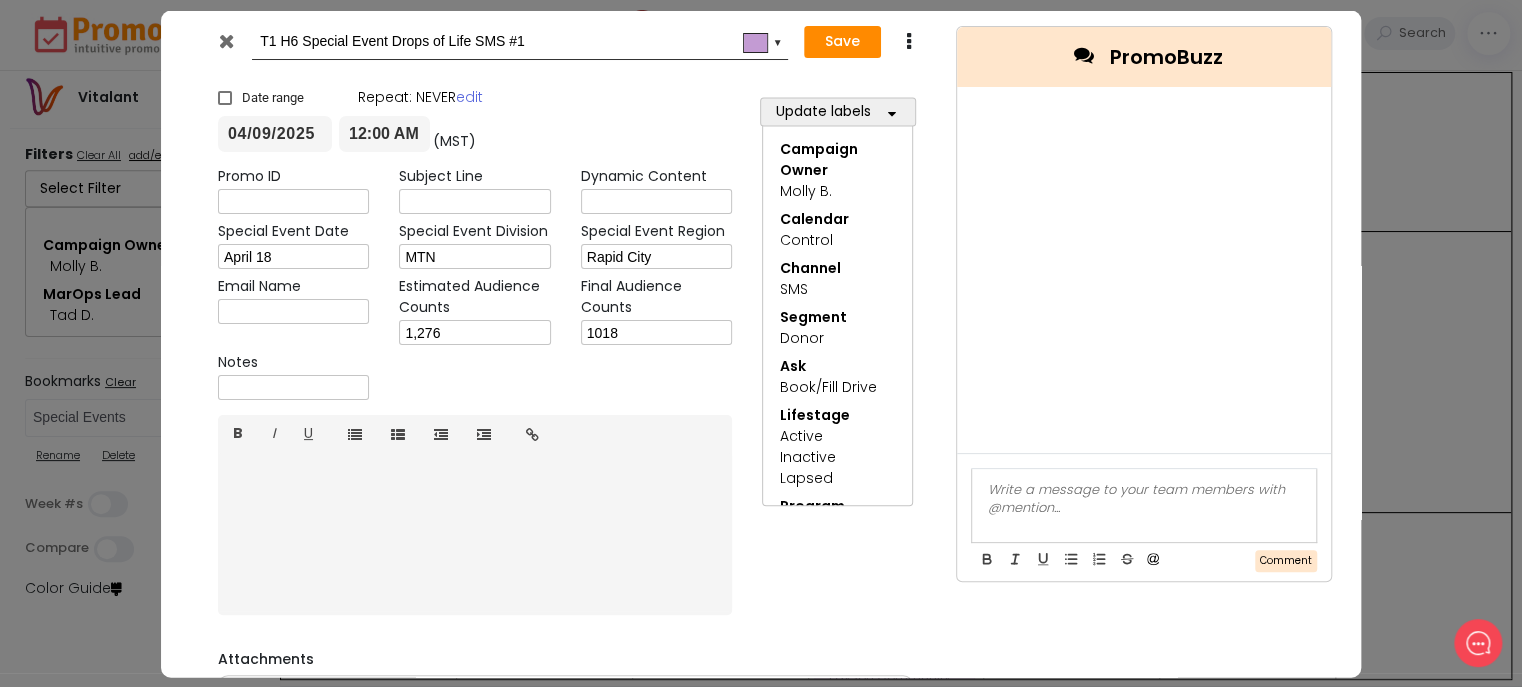 click at bounding box center (226, 40) 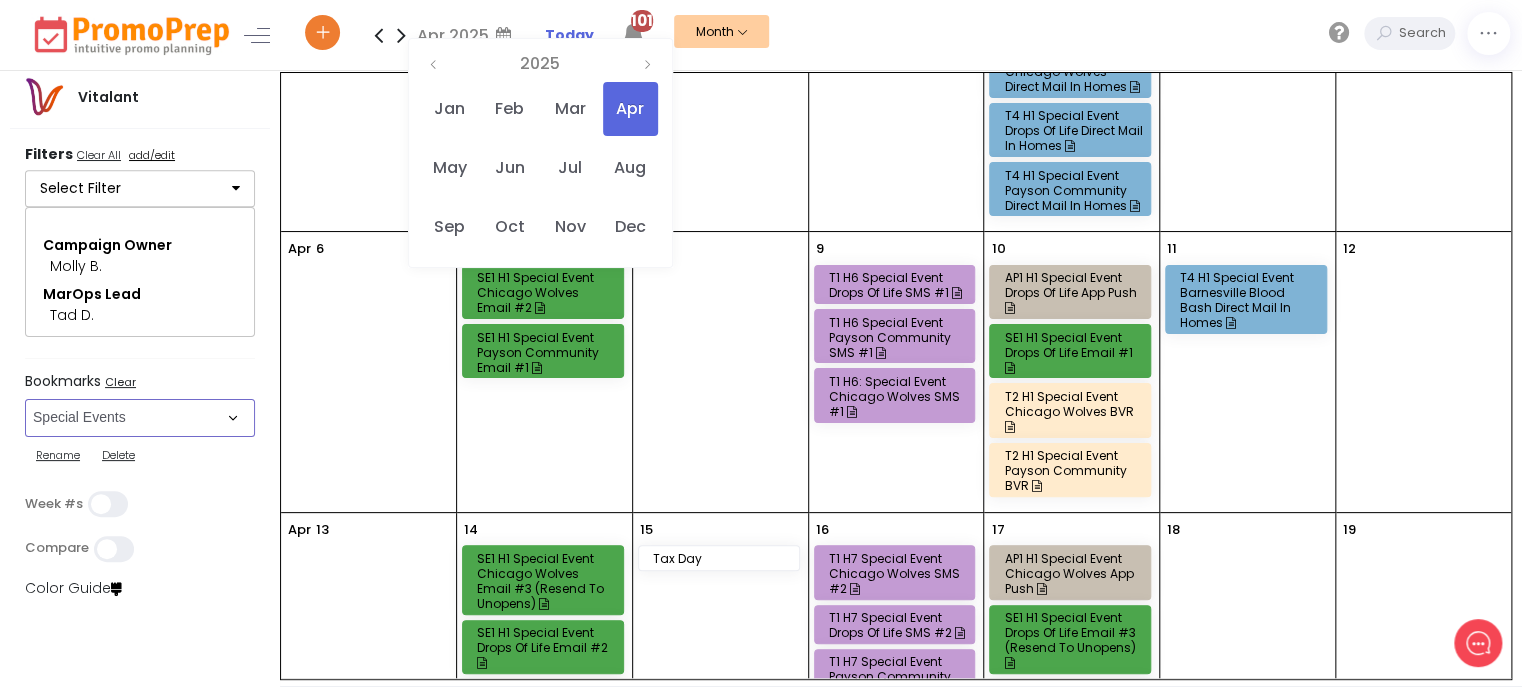 click on "Select Bookmark  Auto: SMS   BVR: Control, Customer, Field, Transactional   Control: Direct Mail   Control: Email   Control: Mail and Ads   Control: SMS   EMAIL   Fulfillment: FCI email included   Fulfillment: Redemption list only   Phone   Promo/Fulfillment   Push   Push and Message Center   Push: All   SMS: Control, Customer, Field, Transactional   SMS/MMS (Control, Cust, Field)   Special Events" at bounding box center (140, 418) 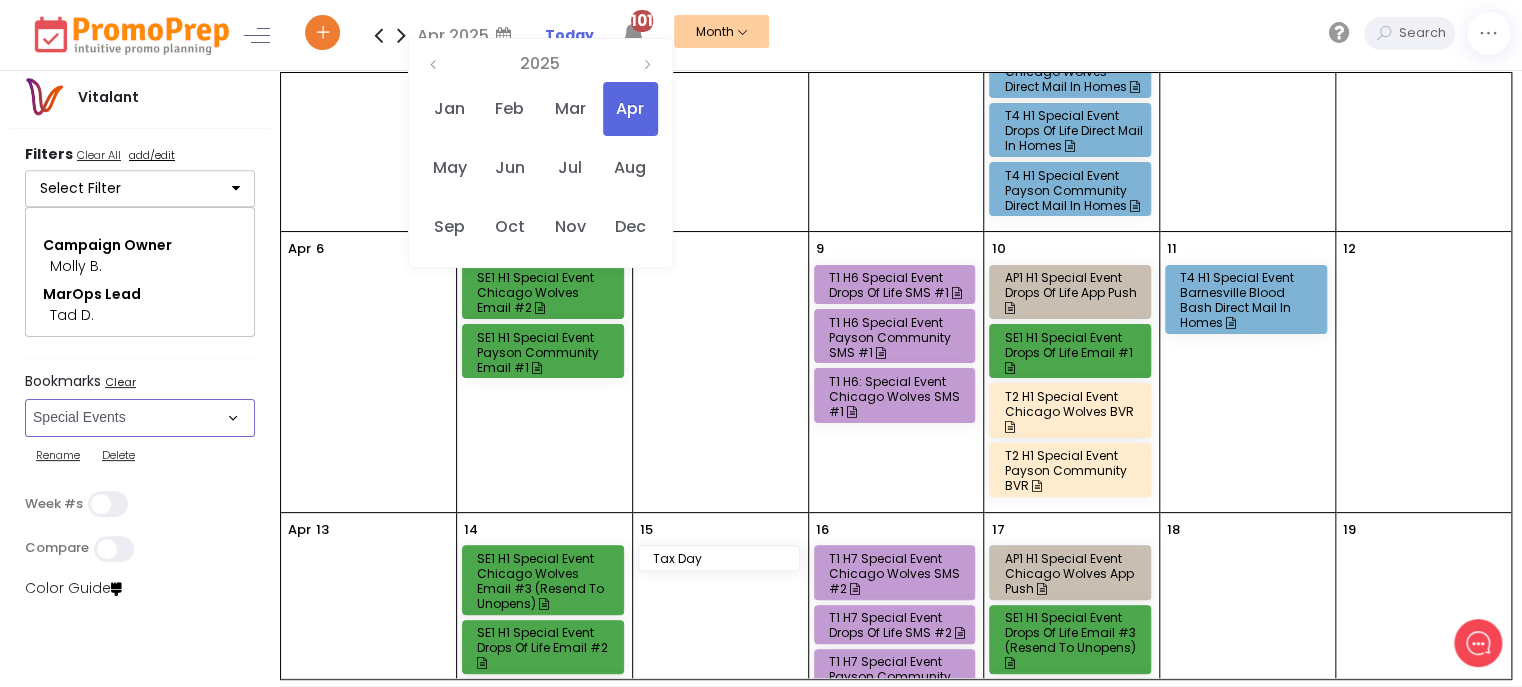 select on "160" 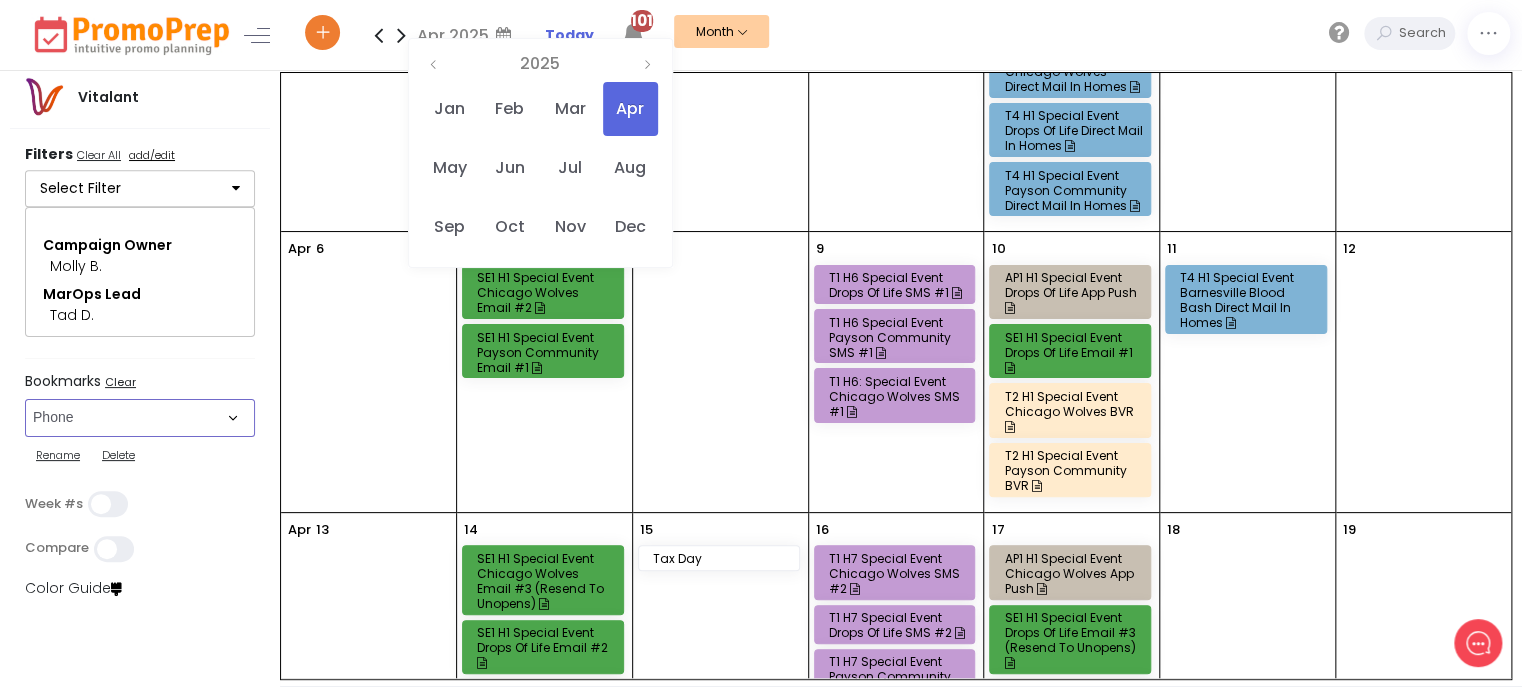 click on "Select Bookmark  Auto: SMS   BVR: Control, Customer, Field, Transactional   Control: Direct Mail   Control: Email   Control: Mail and Ads   Control: SMS   EMAIL   Fulfillment: FCI email included   Fulfillment: Redemption list only   Phone   Promo/Fulfillment   Push   Push and Message Center   Push: All   SMS: Control, Customer, Field, Transactional   SMS/MMS (Control, Cust, Field)   Special Events" at bounding box center [140, 418] 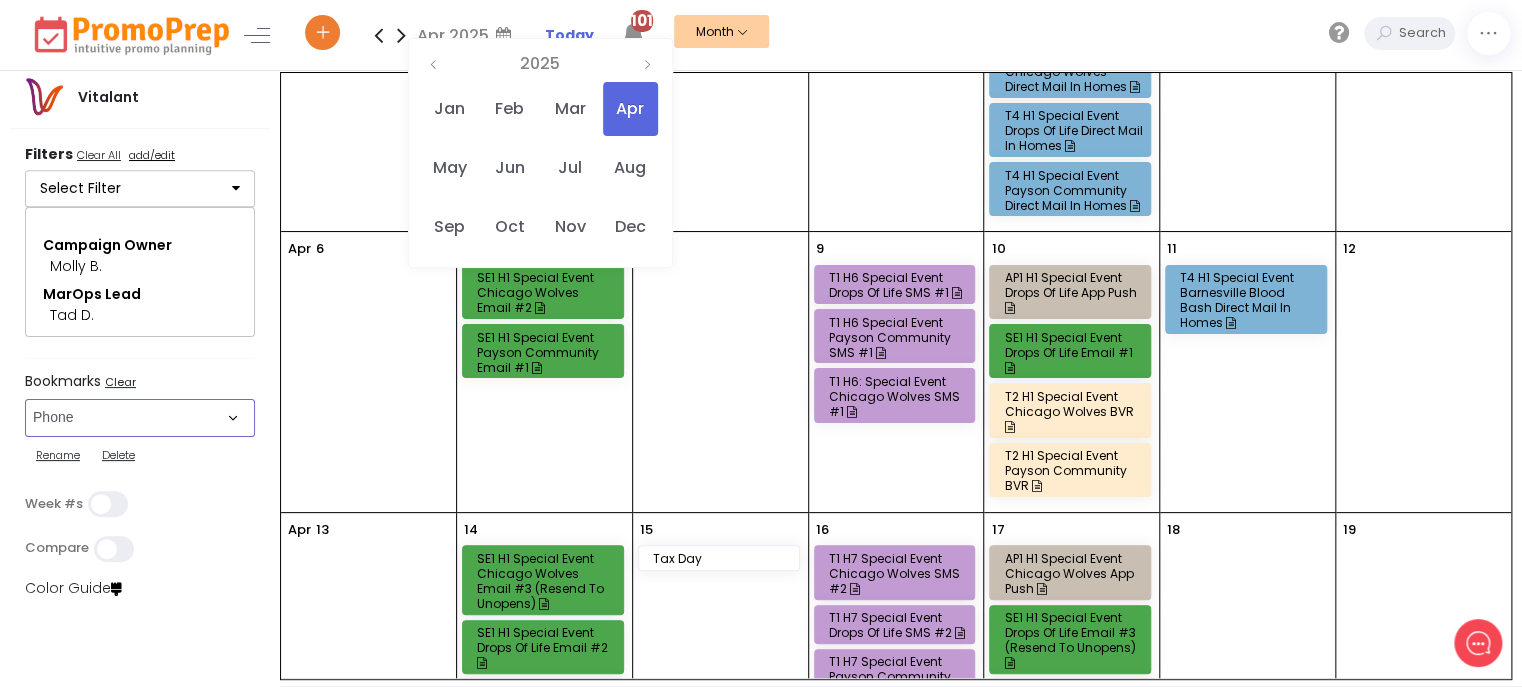 scroll, scrollTop: 0, scrollLeft: 0, axis: both 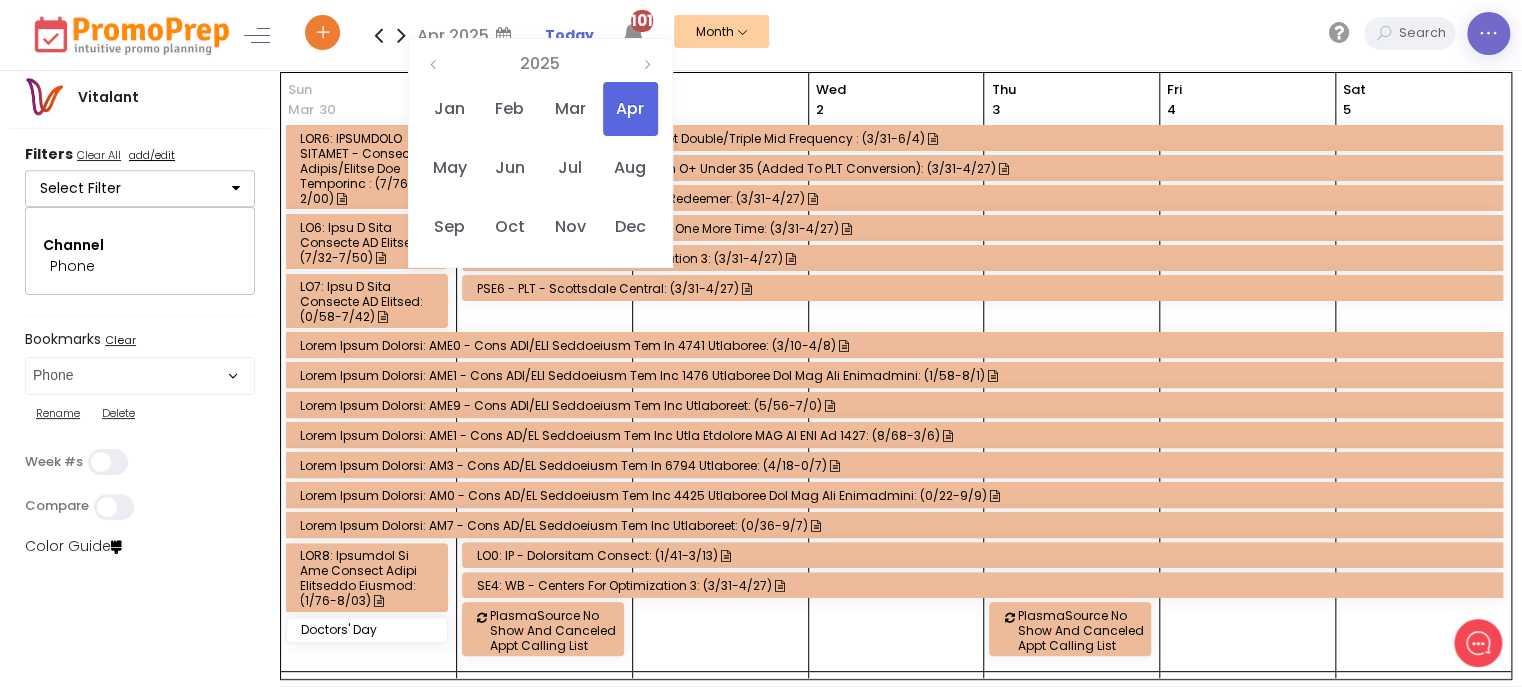 click at bounding box center [1488, 33] 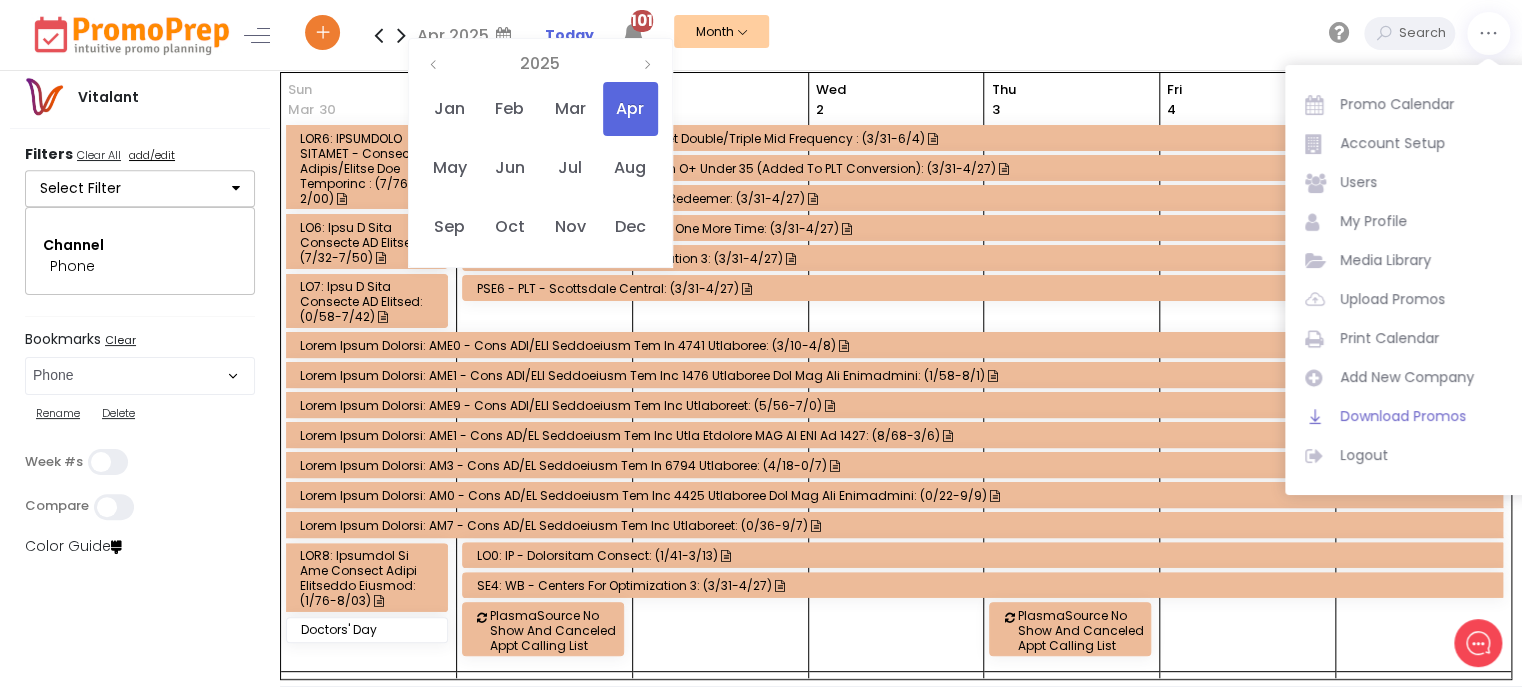 click on "Download Promos" at bounding box center (1425, 104) 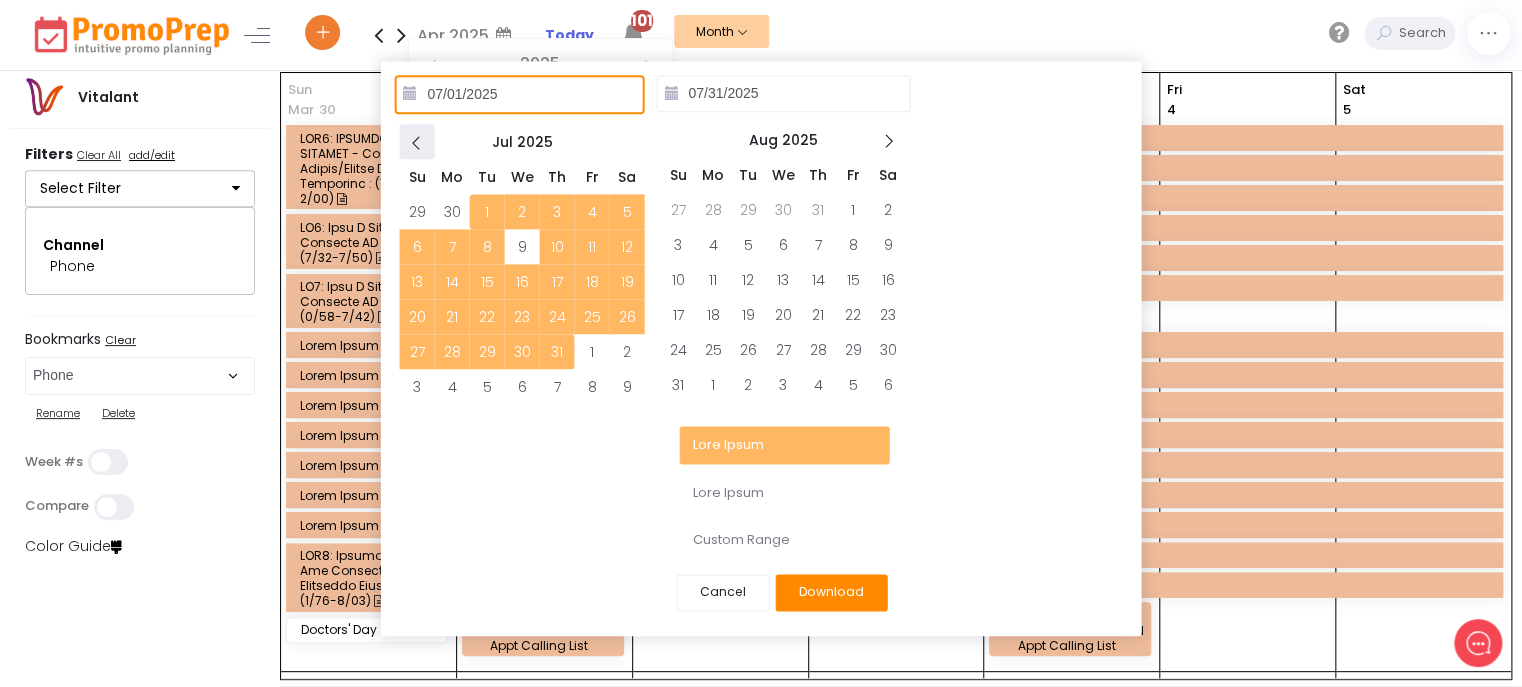 click at bounding box center [417, 143] 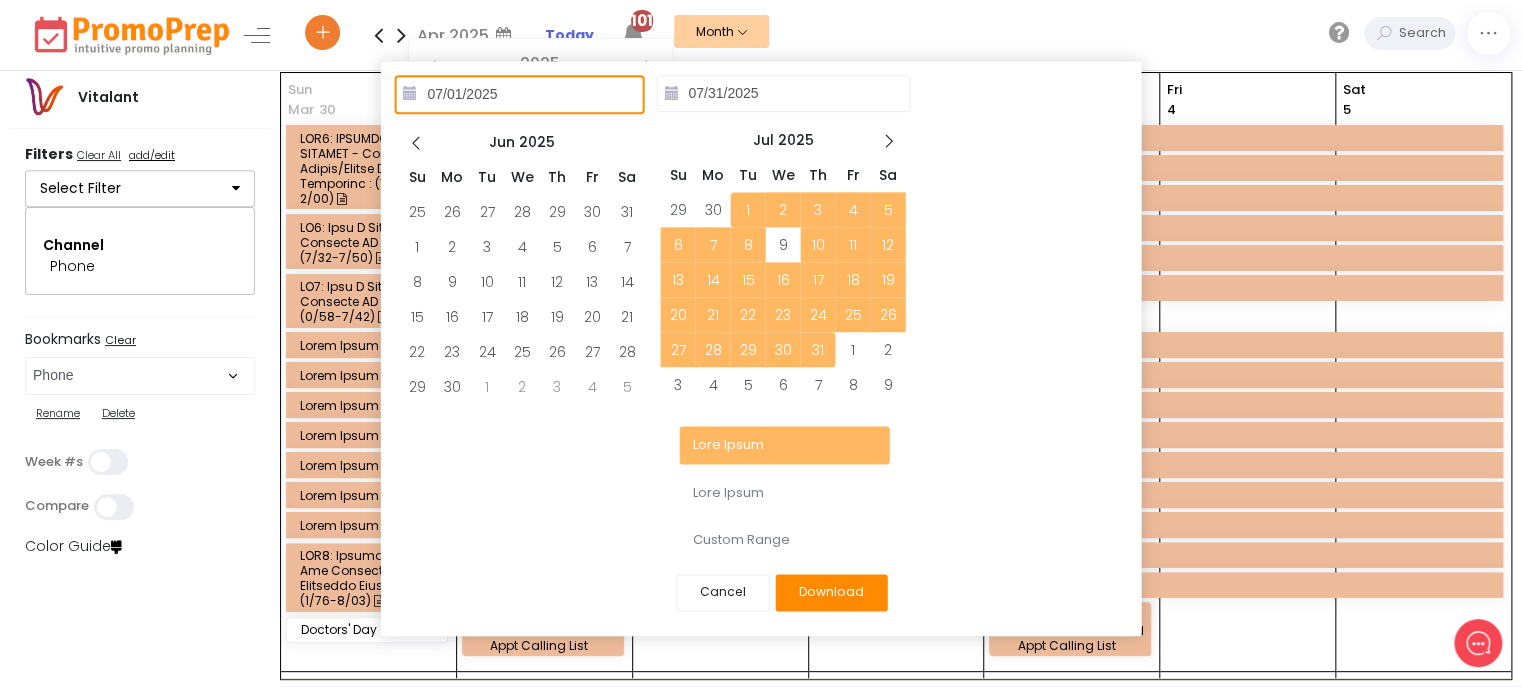 click at bounding box center (417, 143) 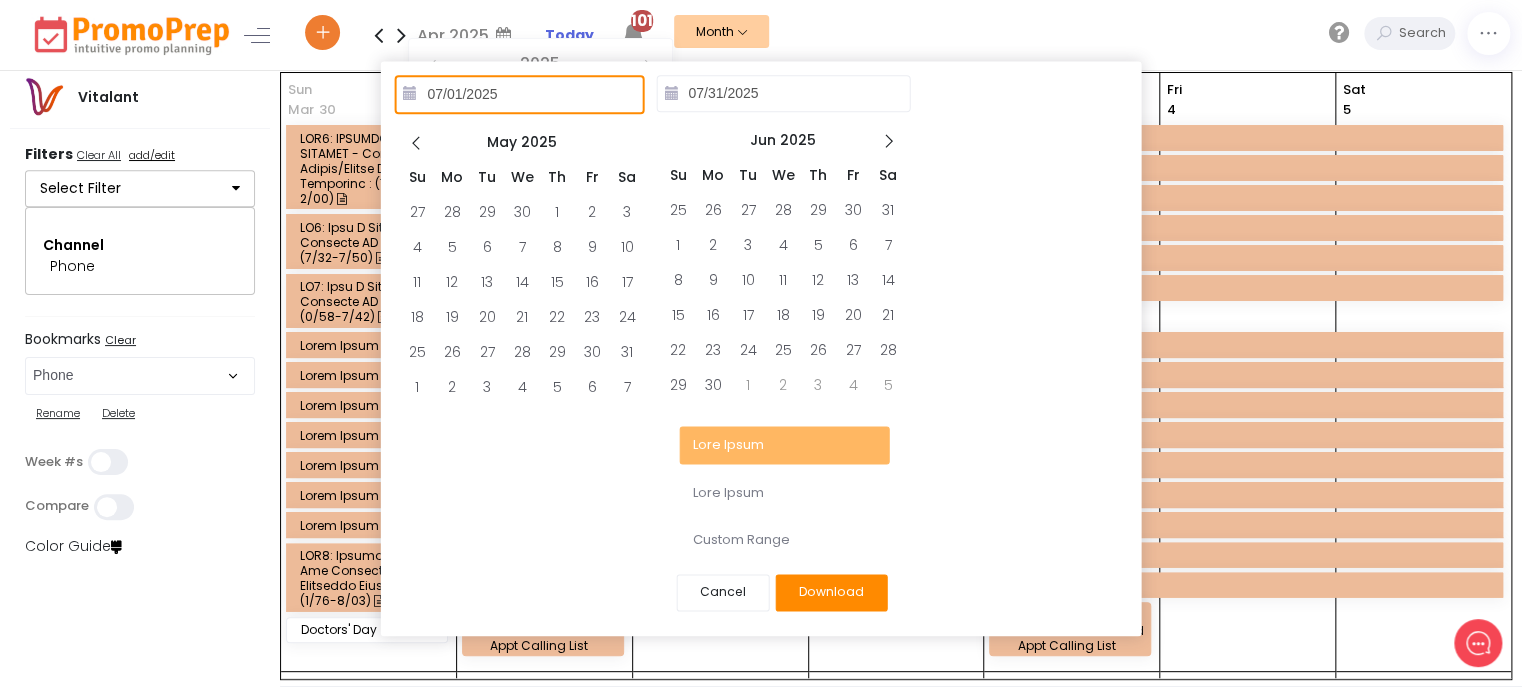 click at bounding box center (417, 143) 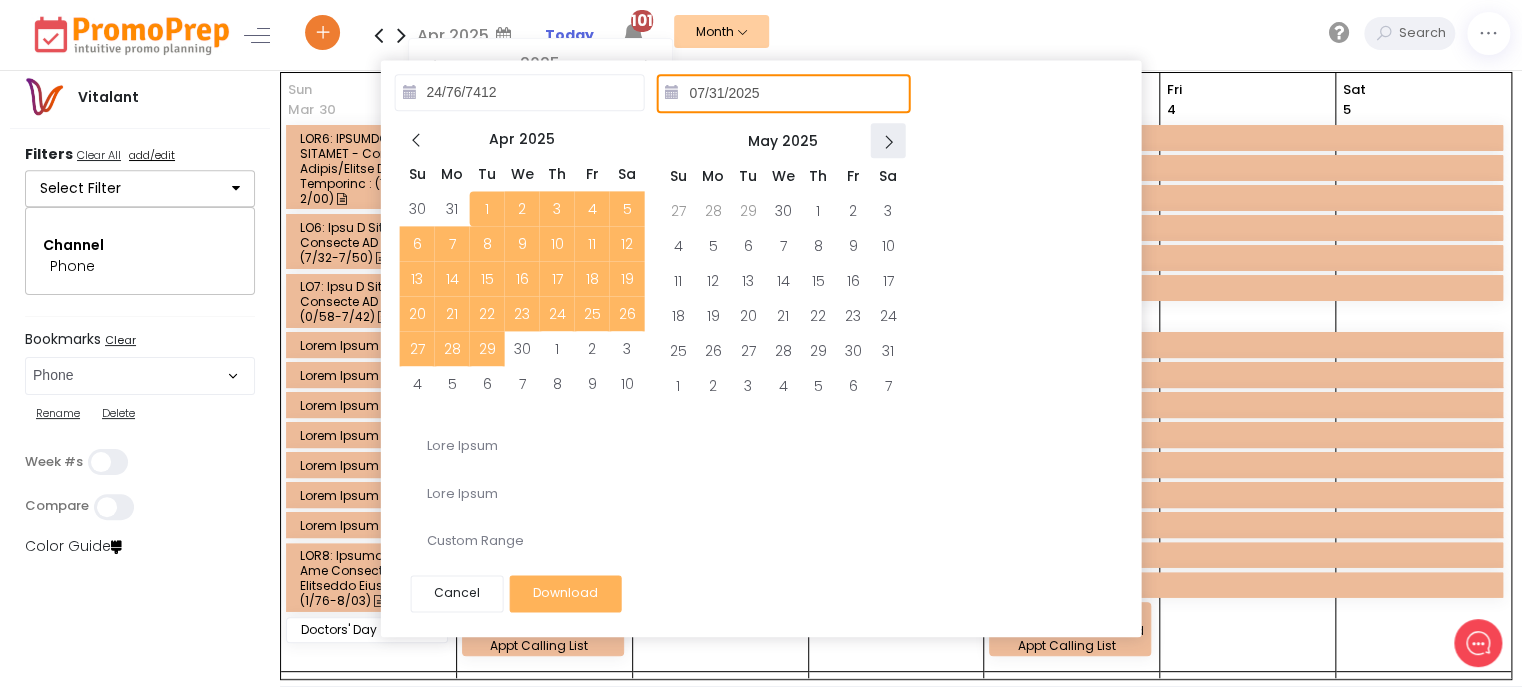click at bounding box center [888, 142] 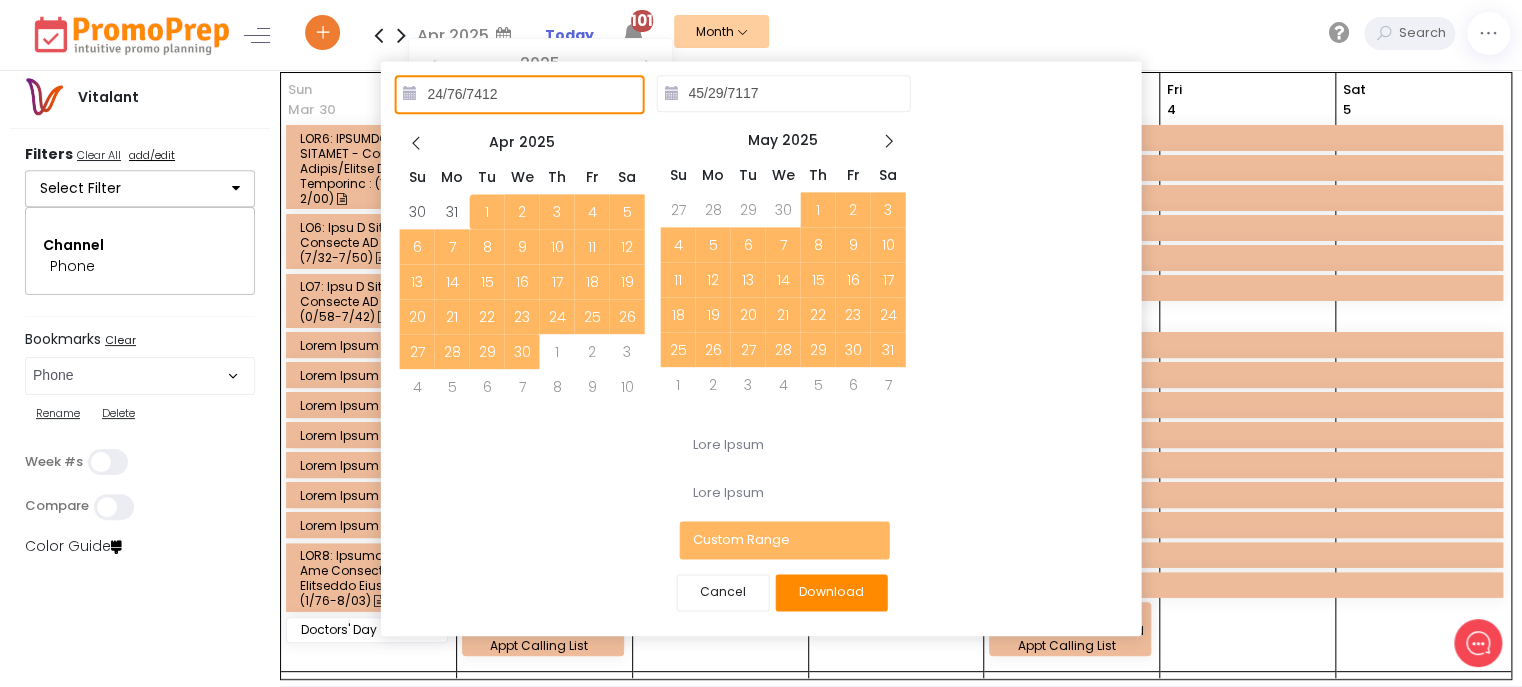 click on "Download" at bounding box center (831, 592) 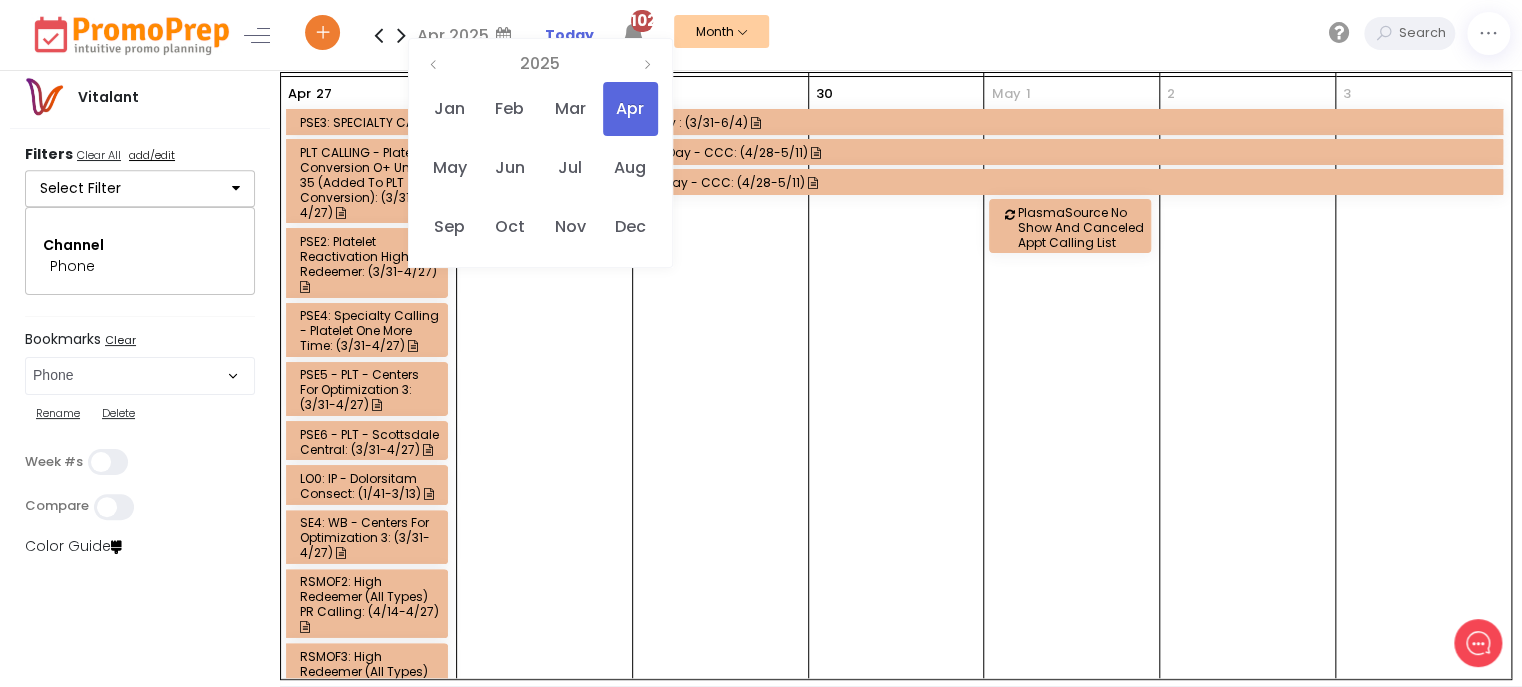 scroll, scrollTop: 2693, scrollLeft: 0, axis: vertical 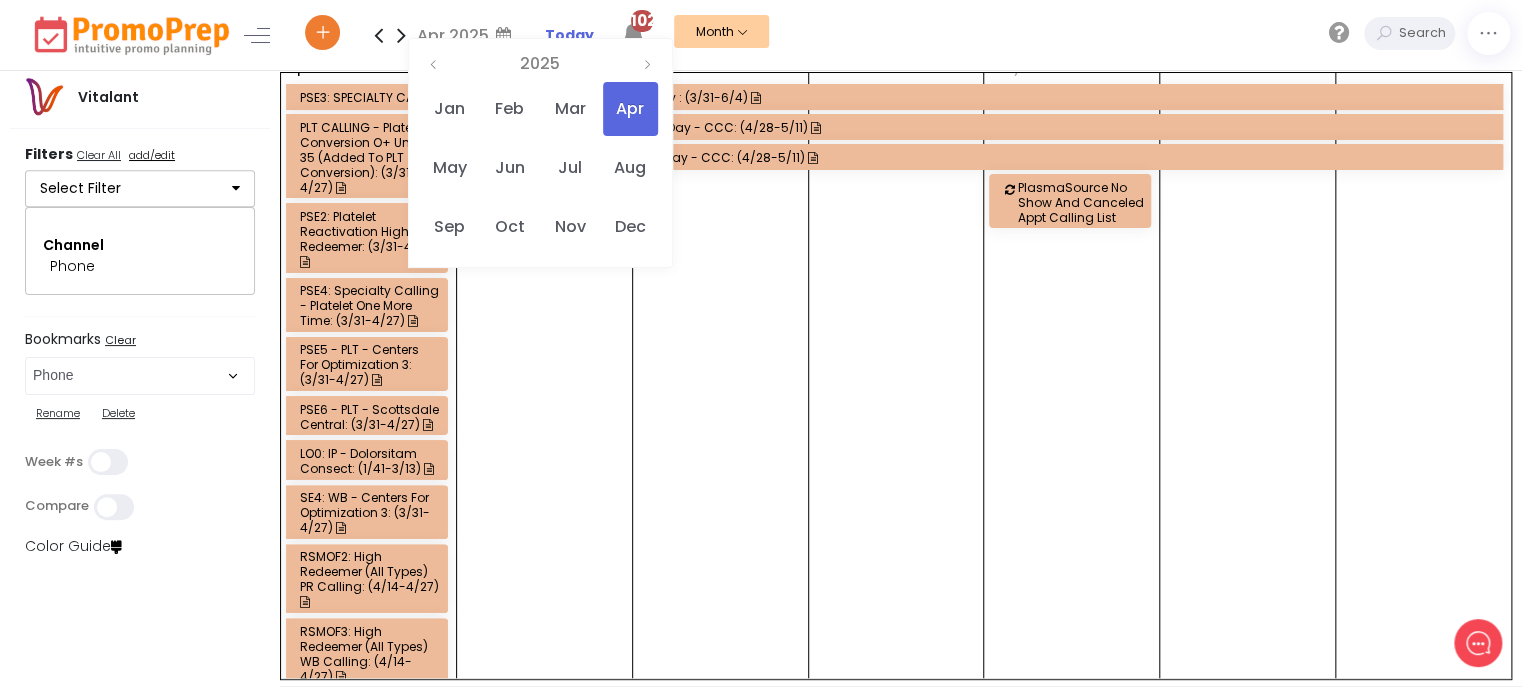 click at bounding box center (401, 35) 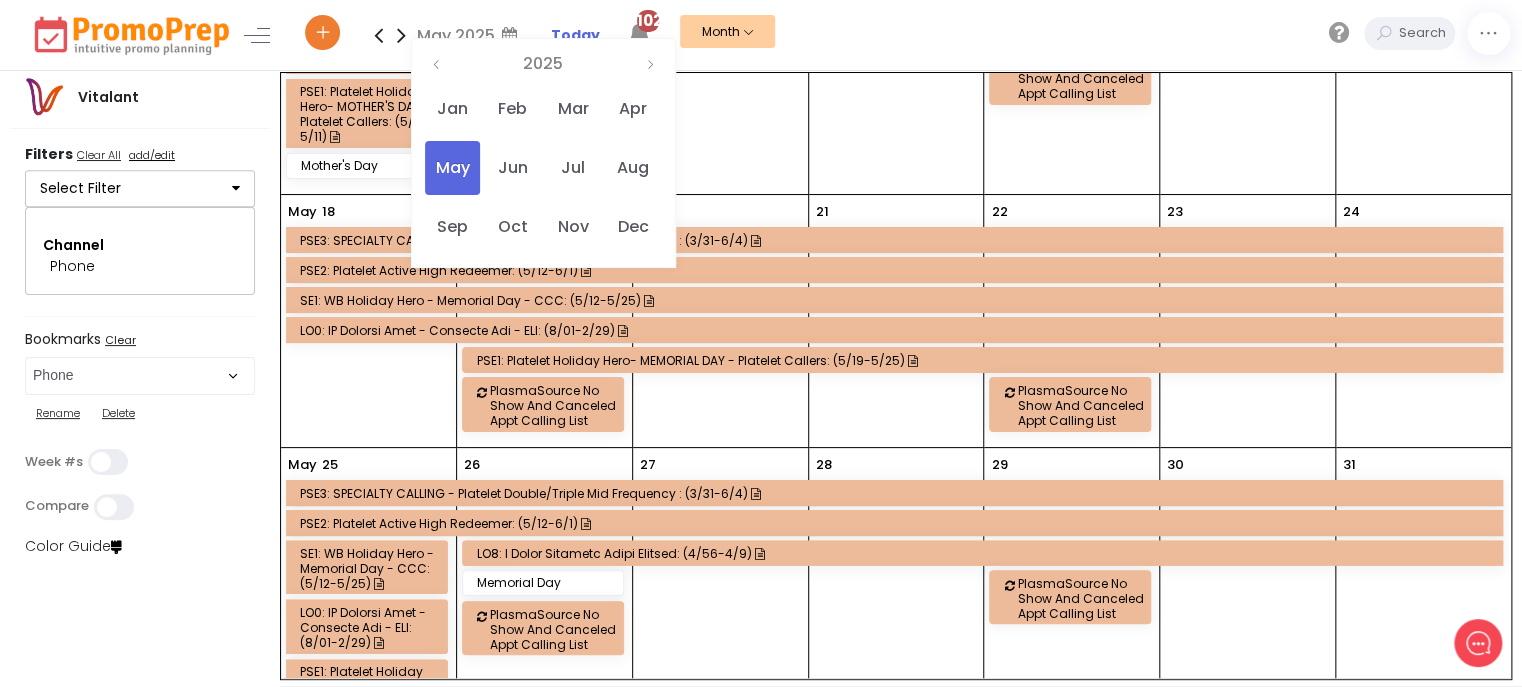 scroll, scrollTop: 1156, scrollLeft: 0, axis: vertical 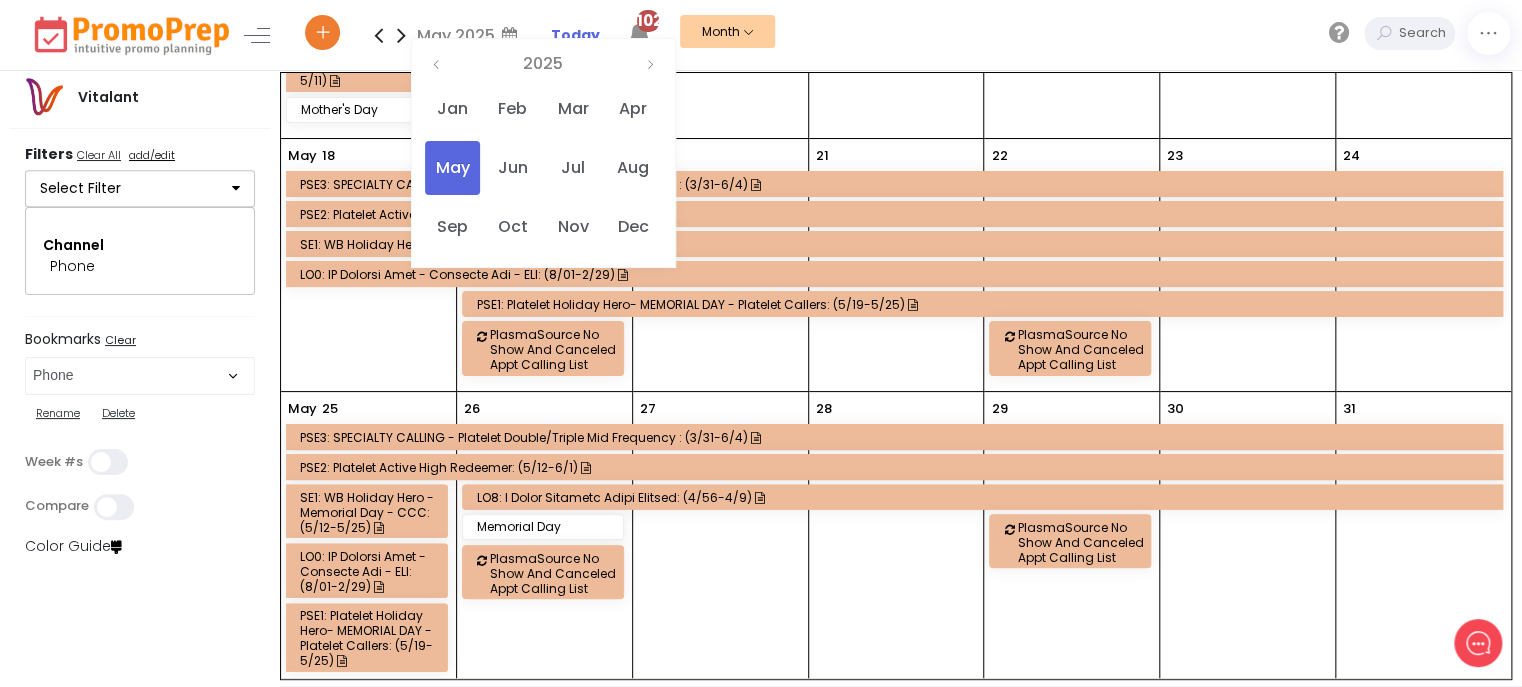 click at bounding box center (401, 35) 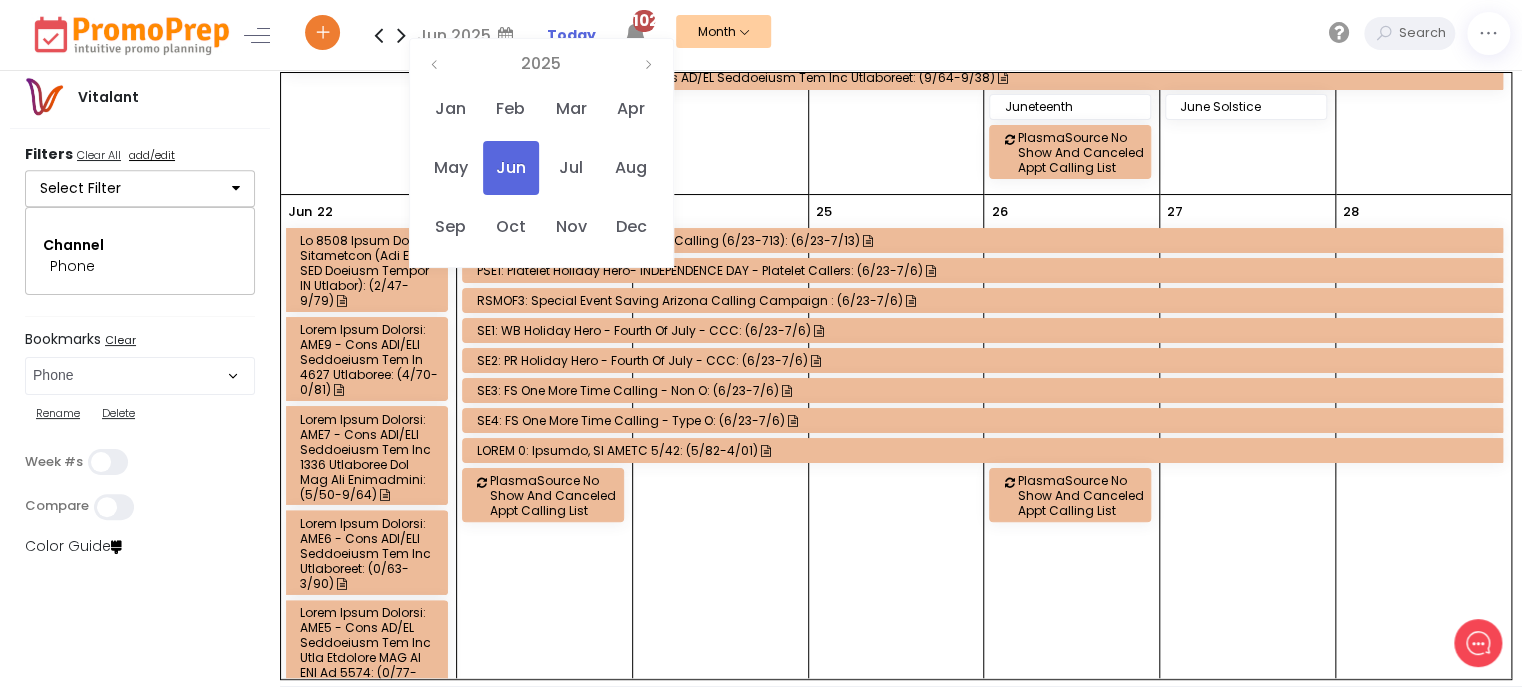 scroll, scrollTop: 1340, scrollLeft: 0, axis: vertical 